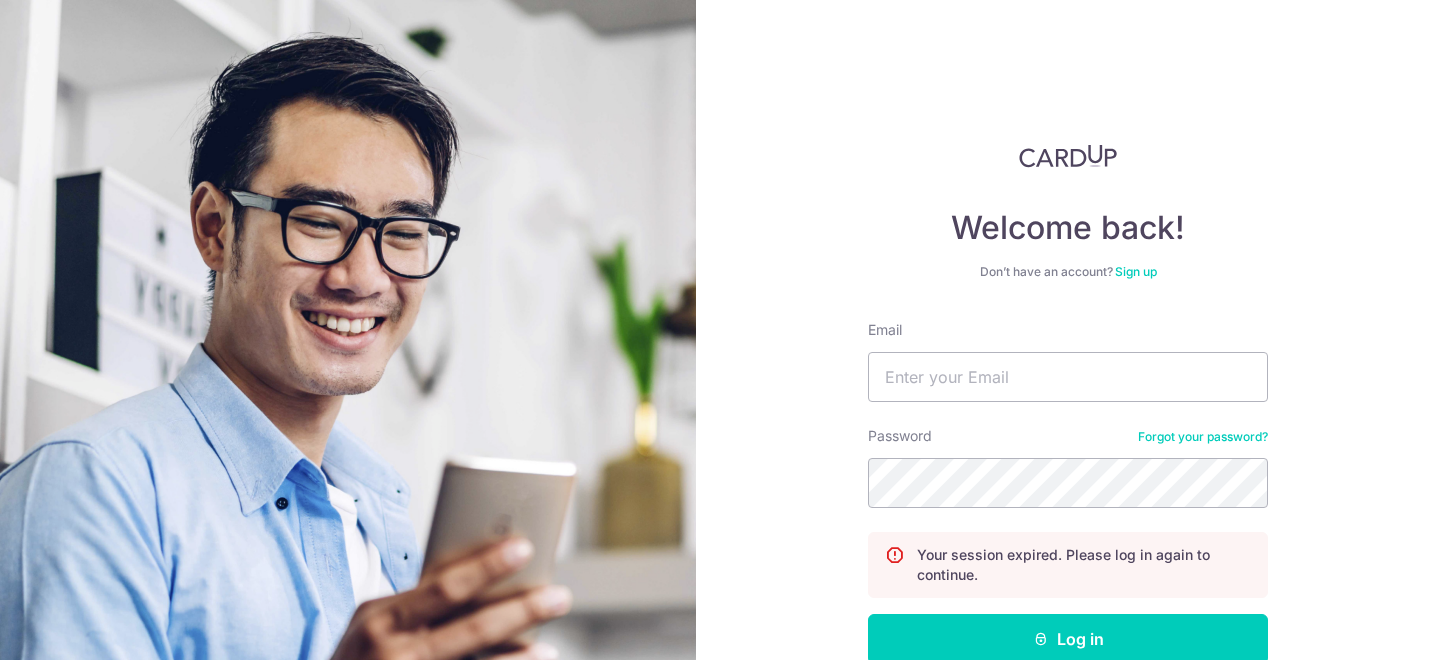 scroll, scrollTop: 0, scrollLeft: 0, axis: both 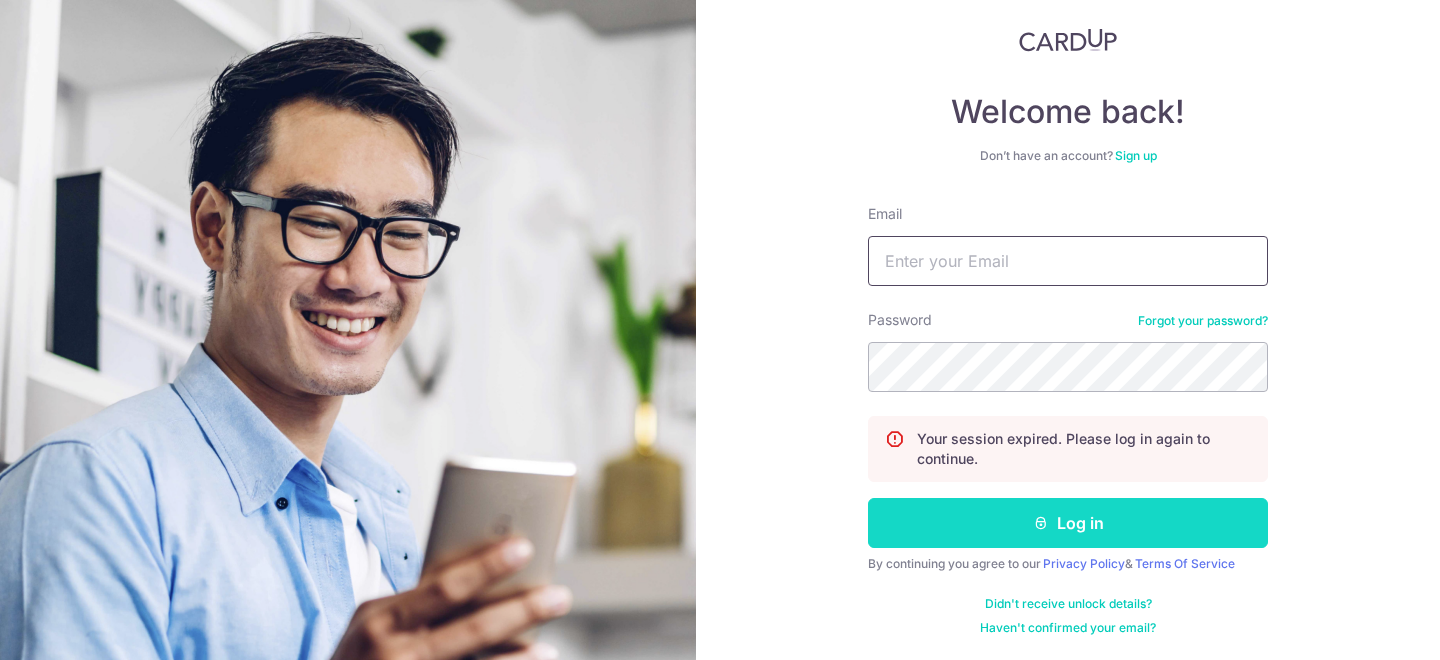 type on "shruti@cardup.co" 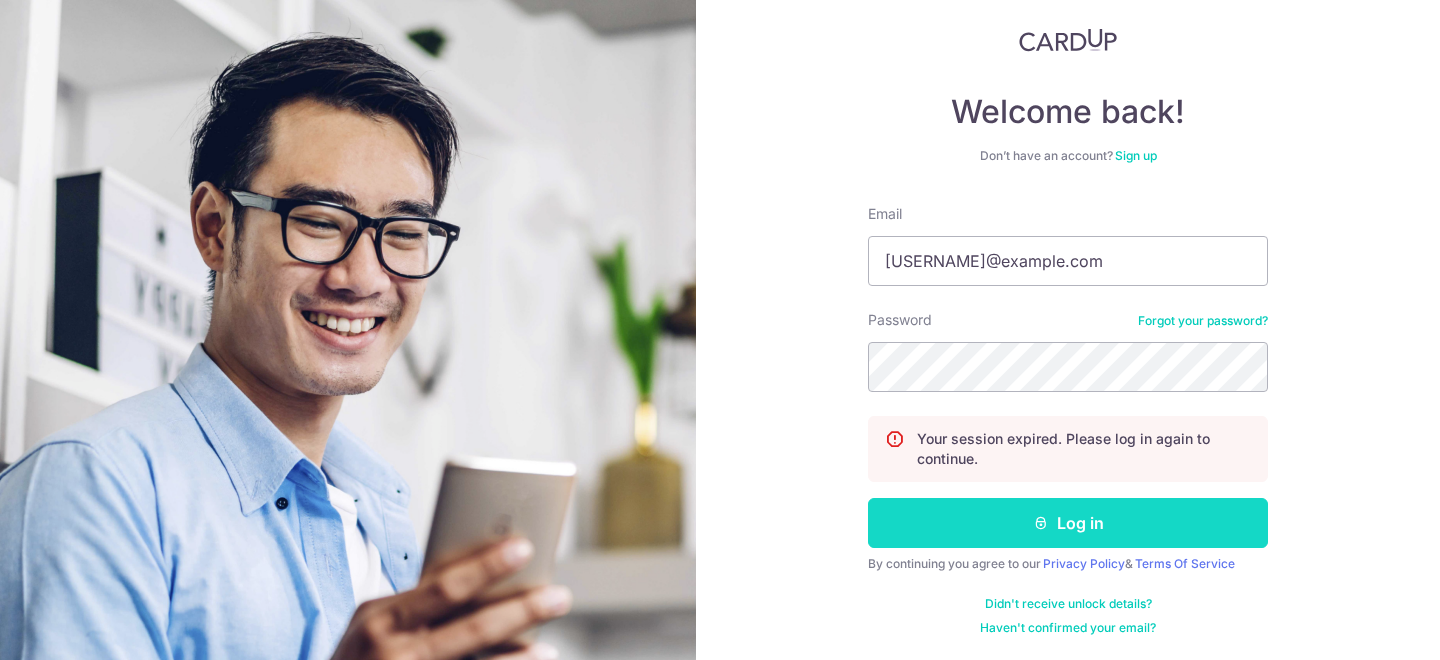 click on "Log in" at bounding box center [1068, 523] 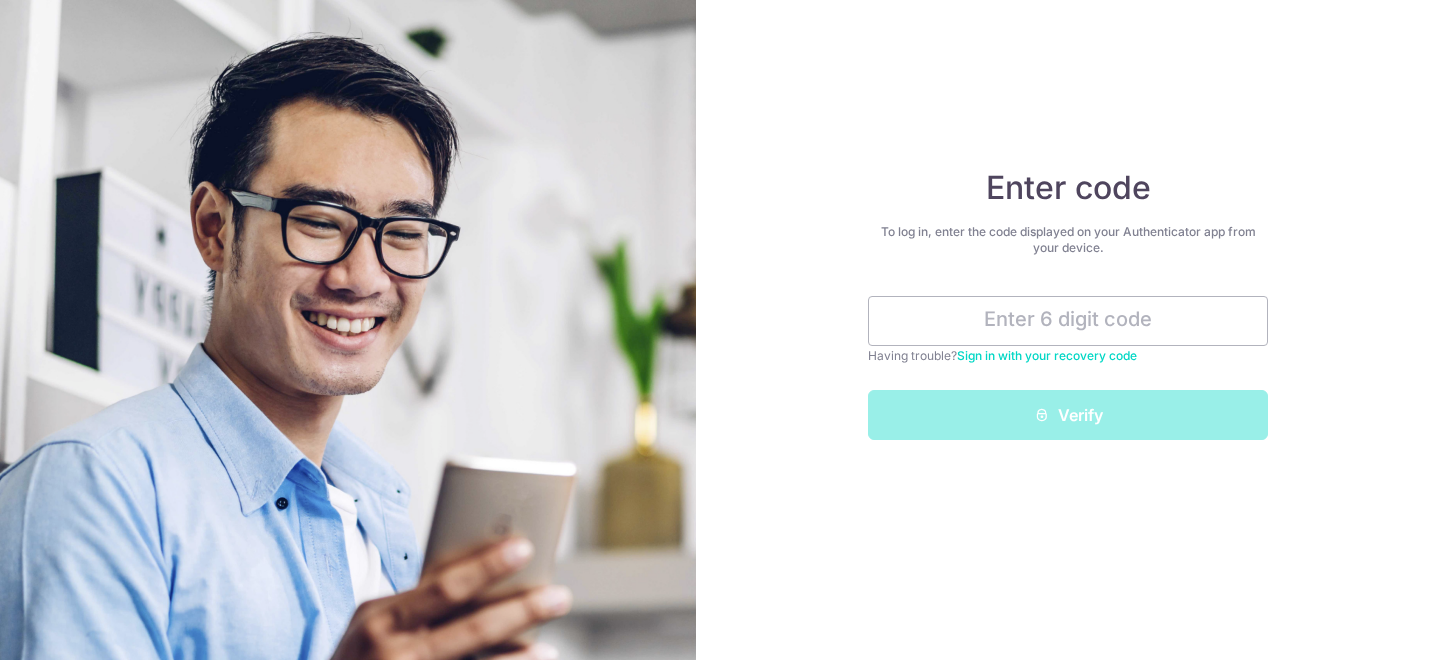 scroll, scrollTop: 0, scrollLeft: 0, axis: both 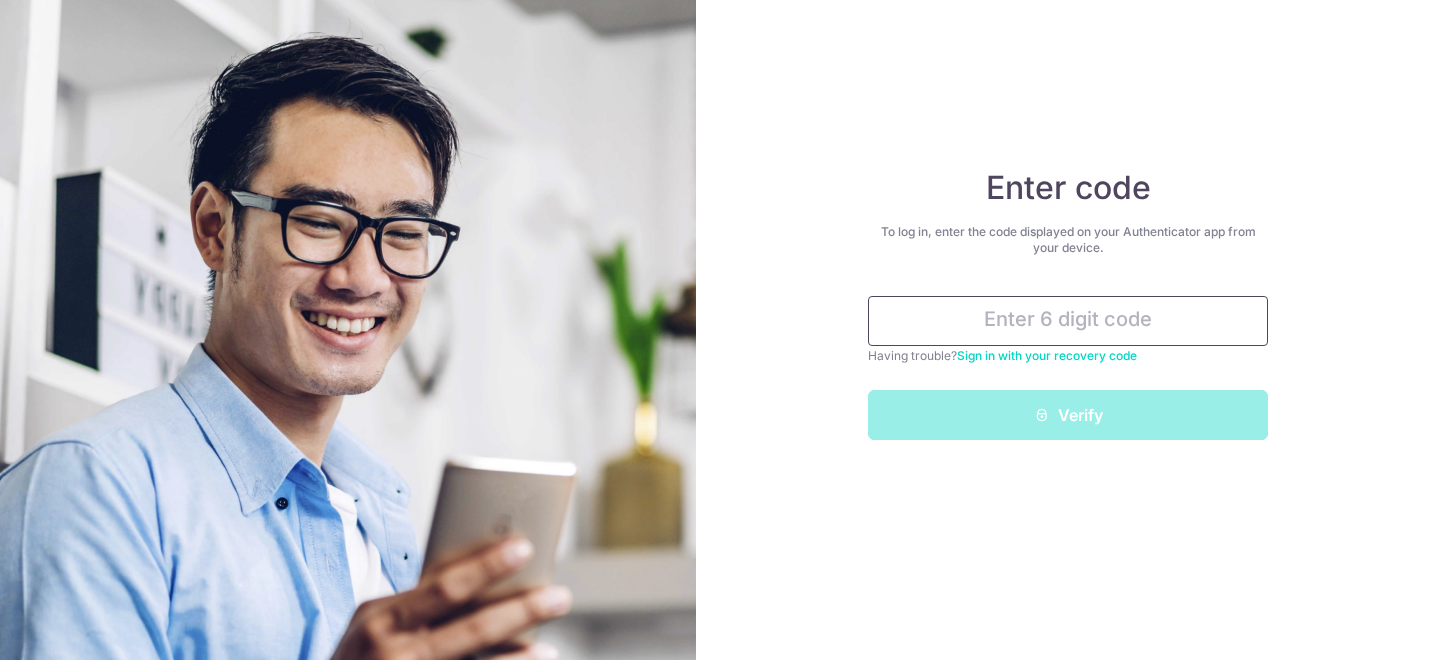 click at bounding box center (1068, 321) 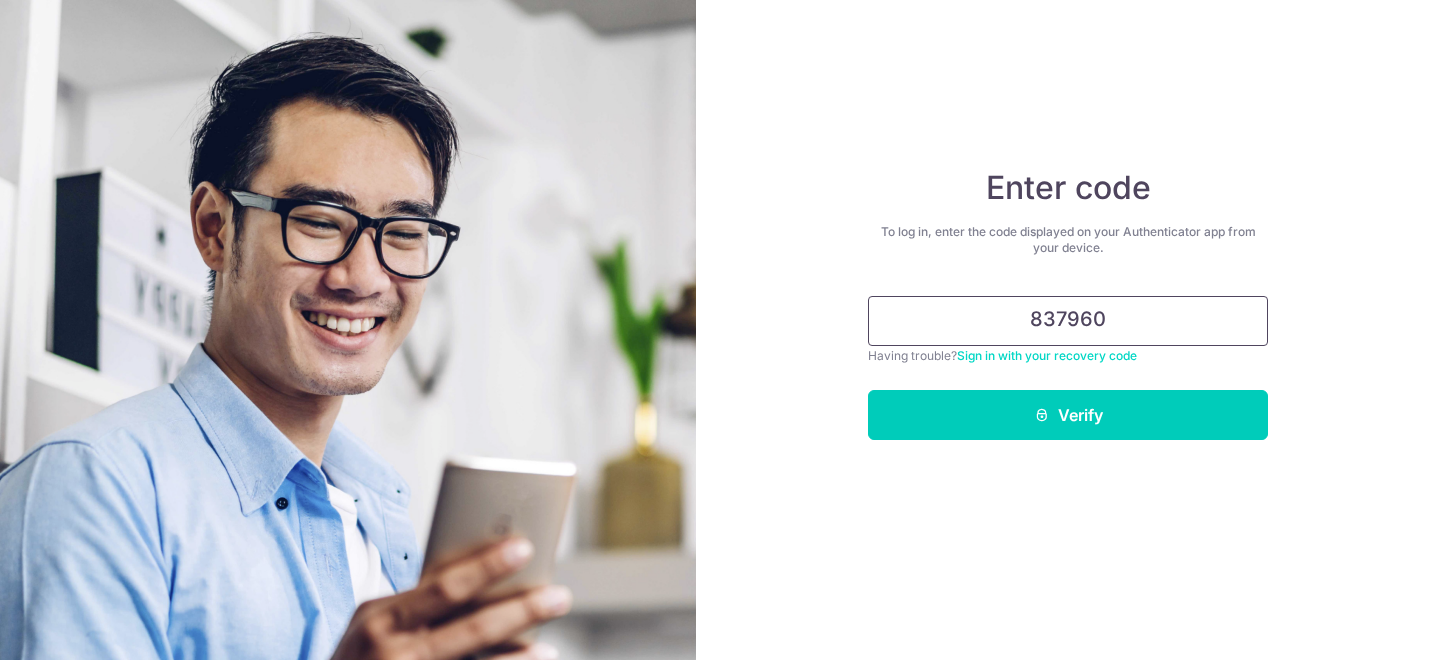 type on "837960" 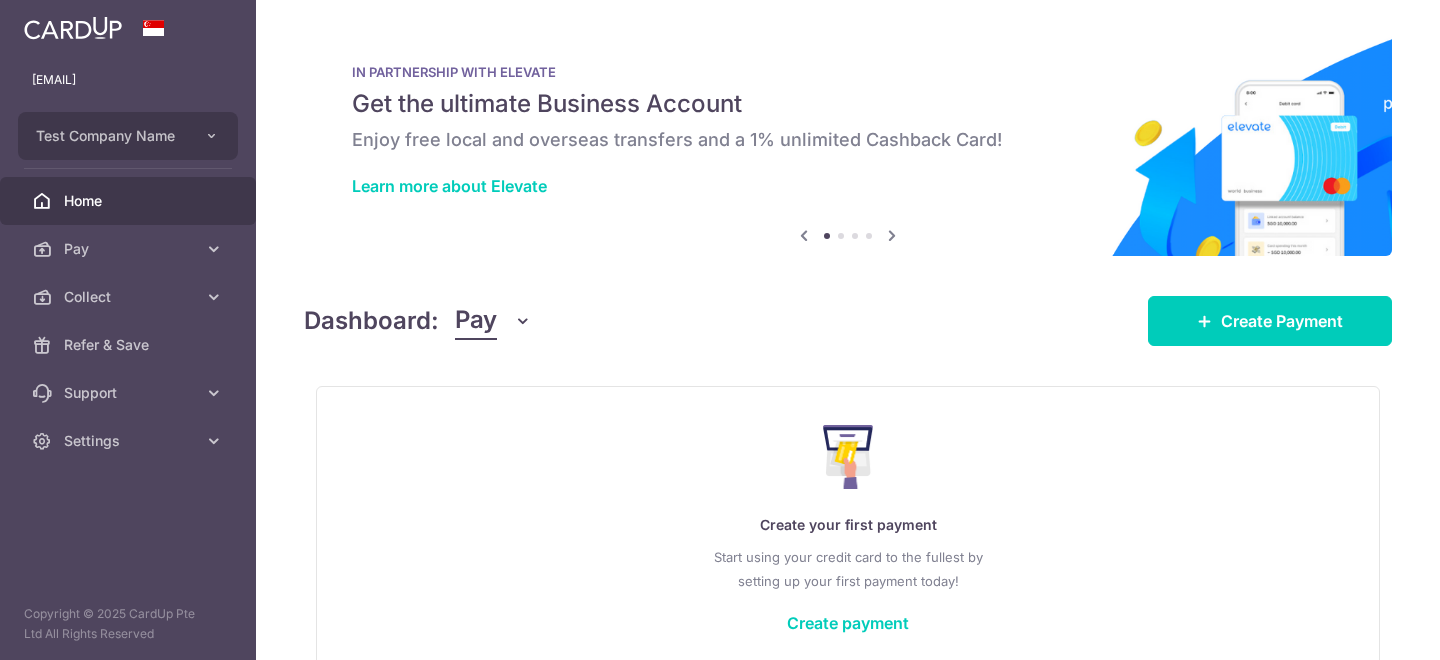 scroll, scrollTop: 0, scrollLeft: 0, axis: both 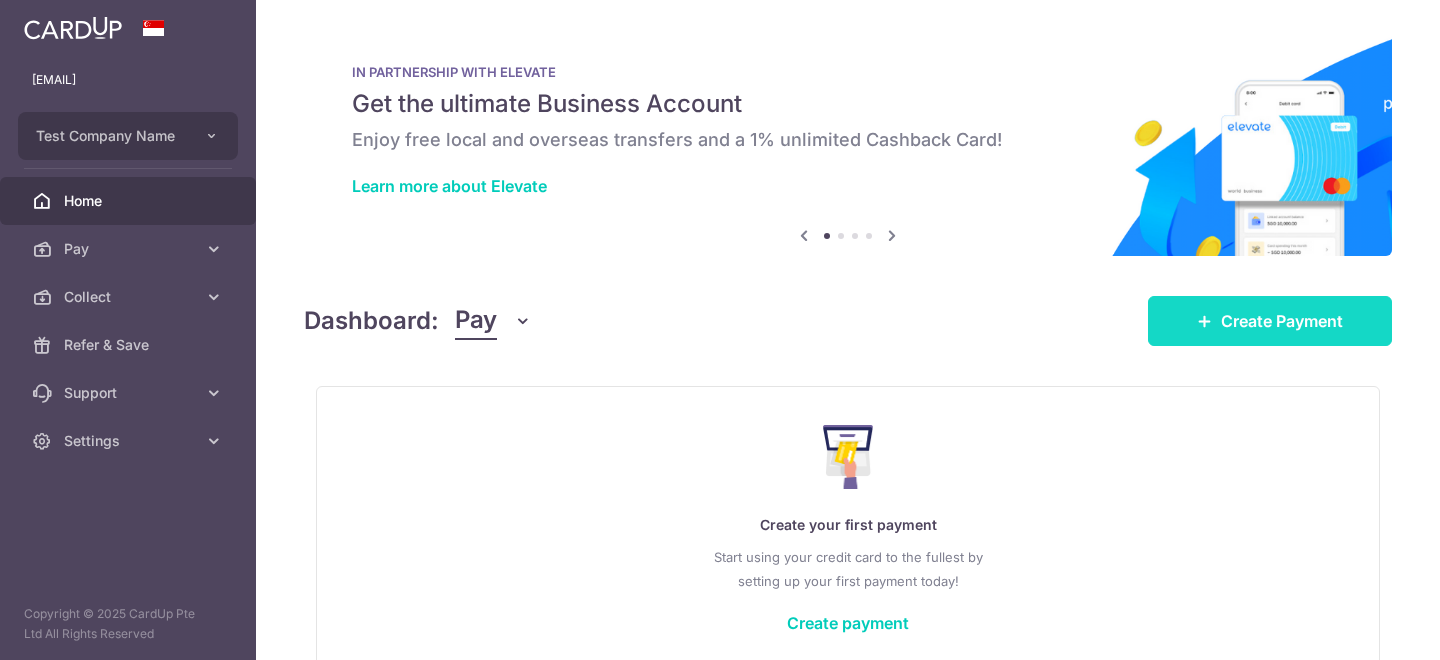 click on "Create Payment" at bounding box center (1282, 321) 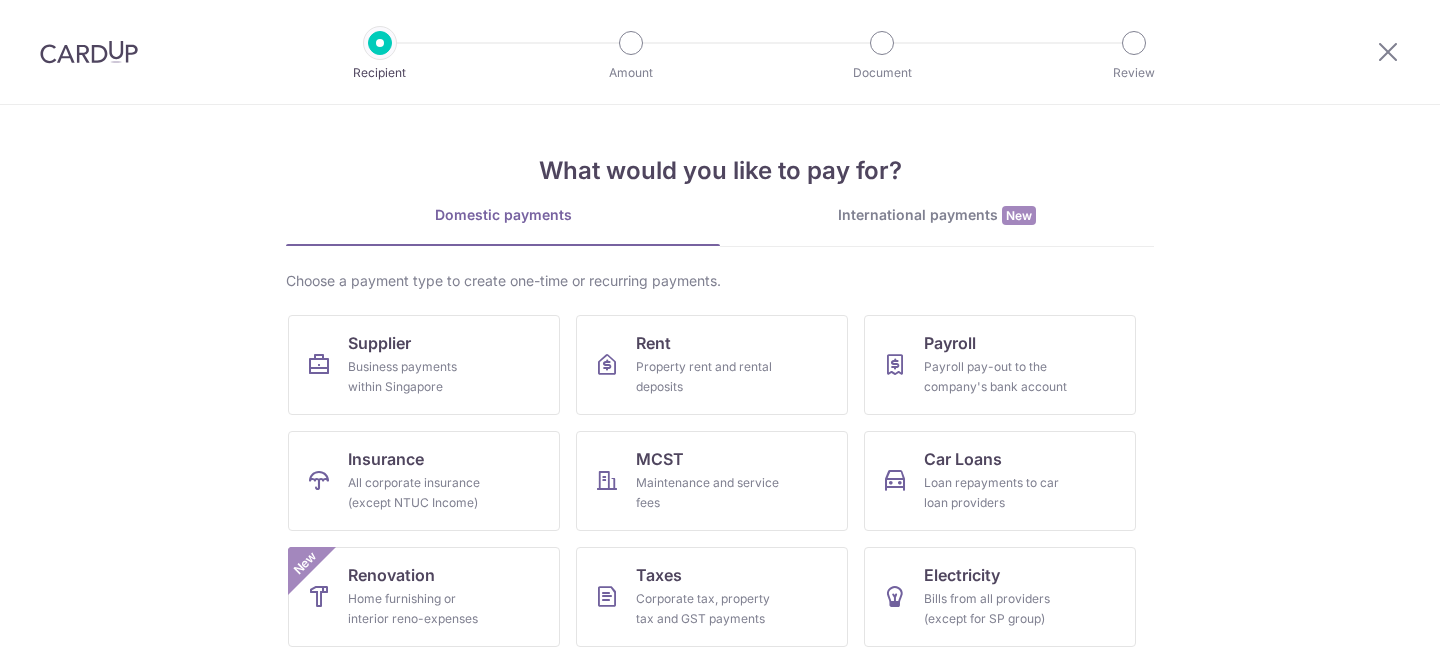 scroll, scrollTop: 0, scrollLeft: 0, axis: both 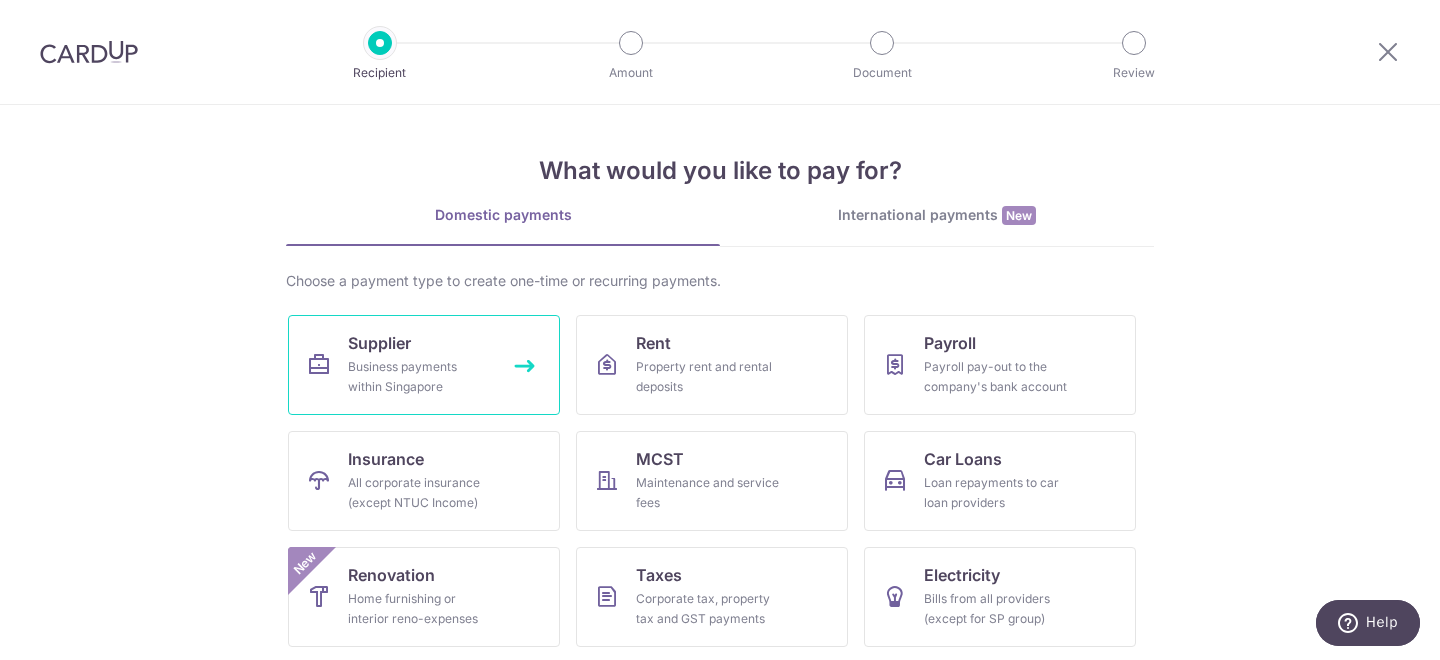 click on "Business payments within Singapore" at bounding box center [420, 377] 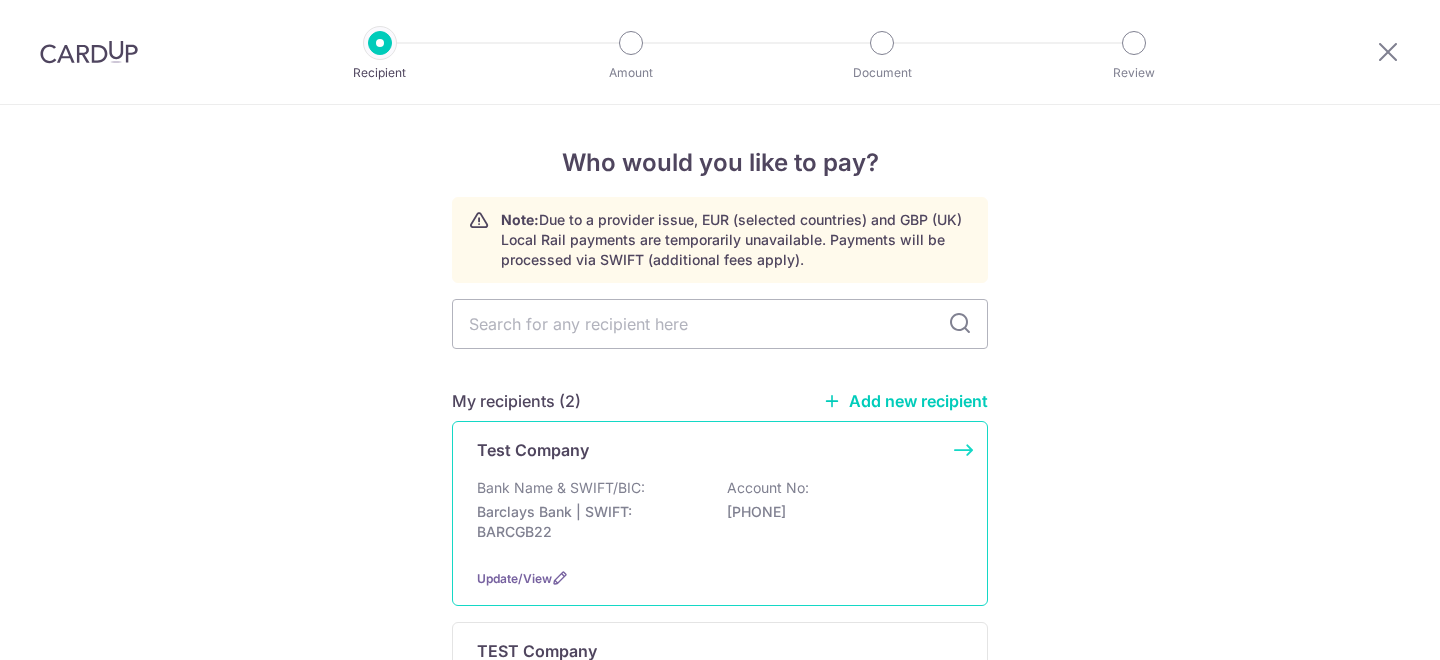 scroll, scrollTop: 0, scrollLeft: 0, axis: both 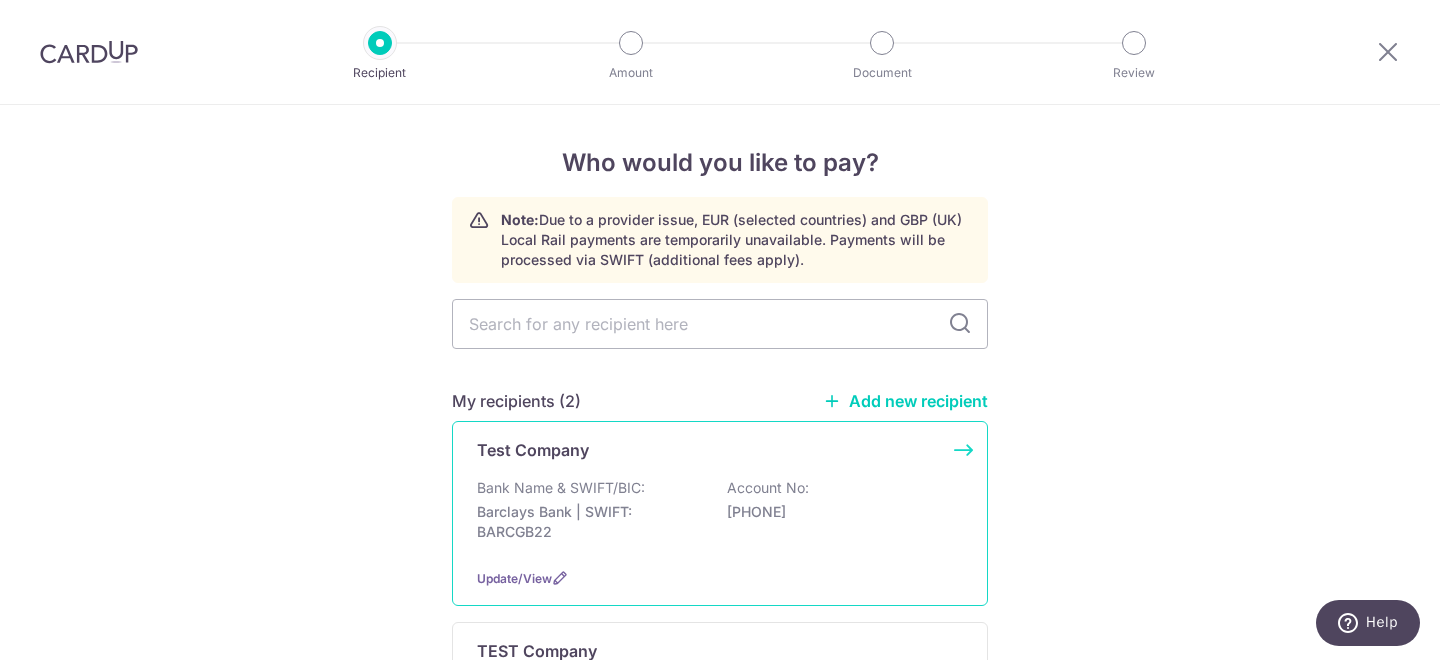 click on "Barclays Bank | SWIFT: BARCGB22" at bounding box center [589, 522] 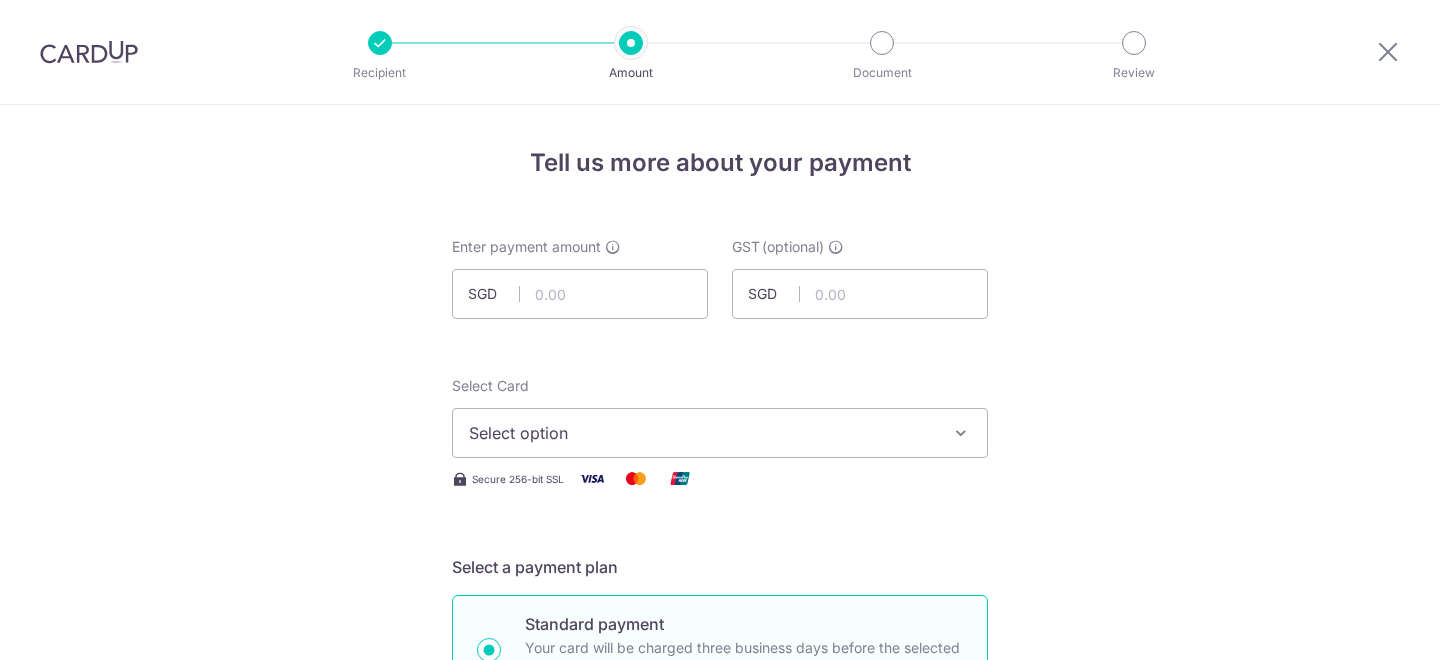scroll, scrollTop: 0, scrollLeft: 0, axis: both 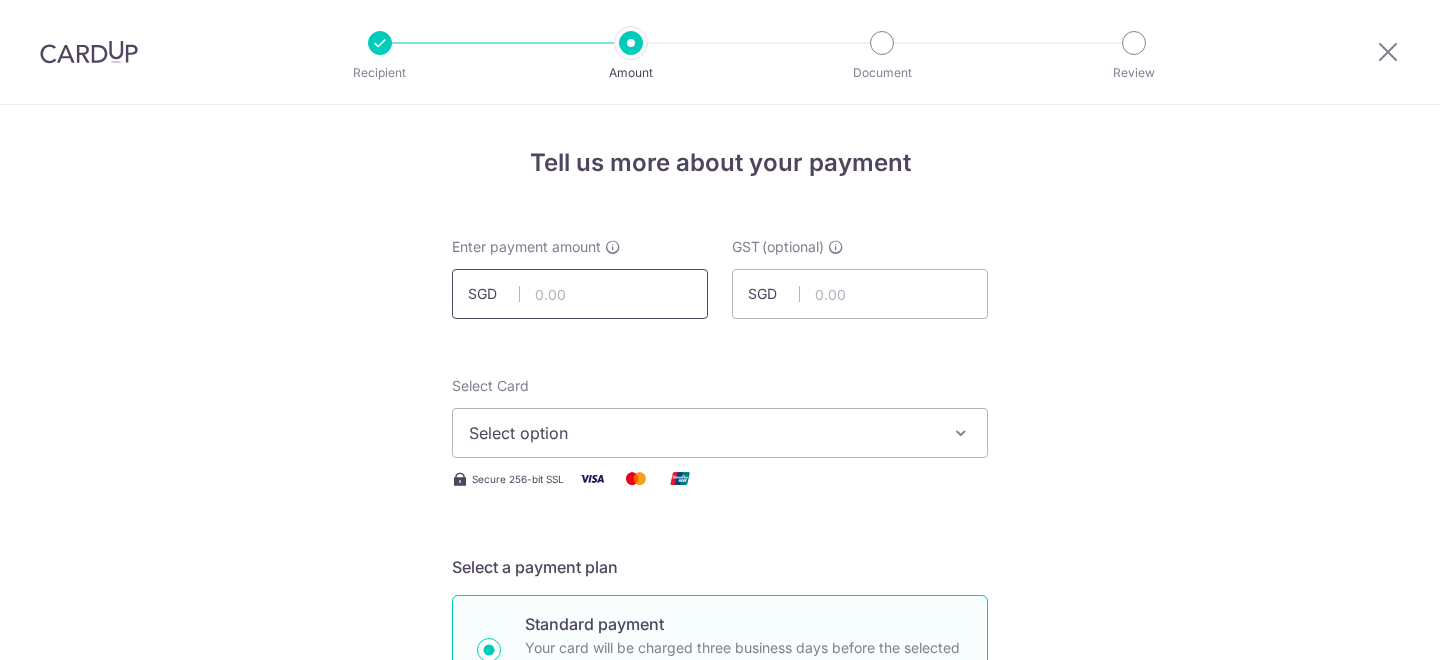 click at bounding box center (580, 294) 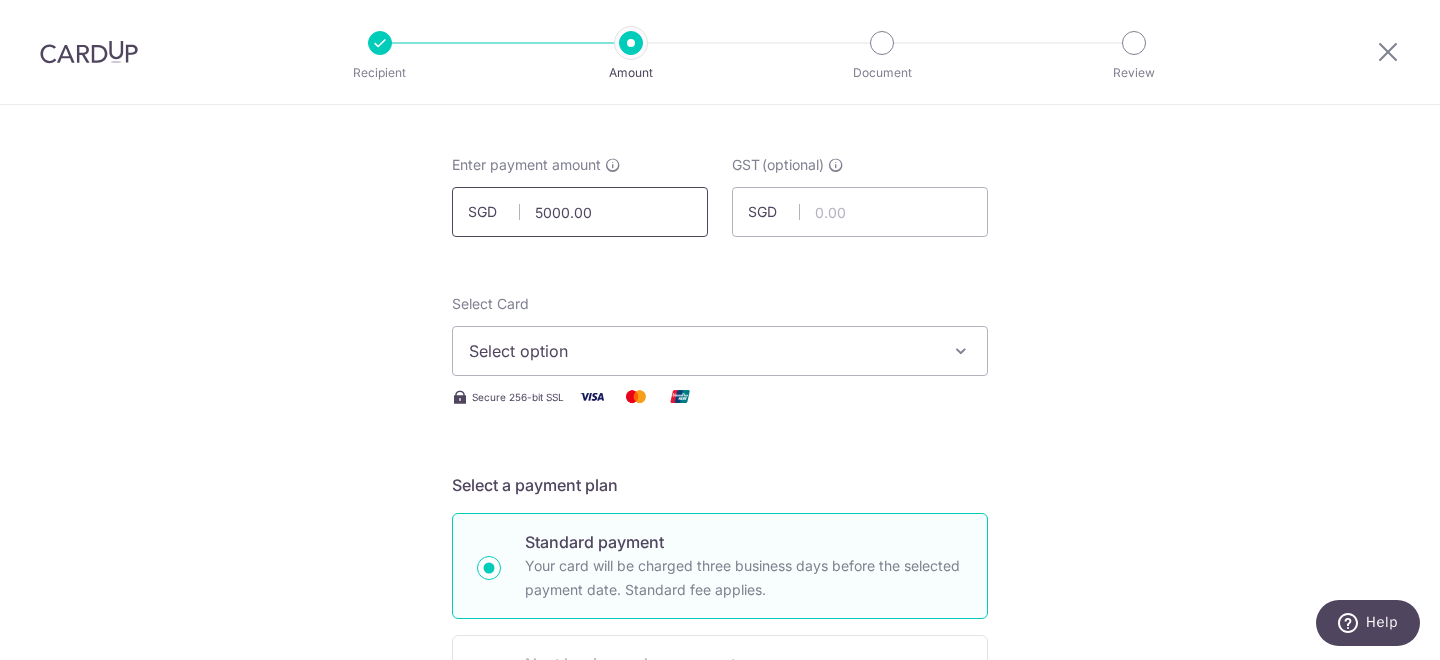 scroll, scrollTop: 93, scrollLeft: 0, axis: vertical 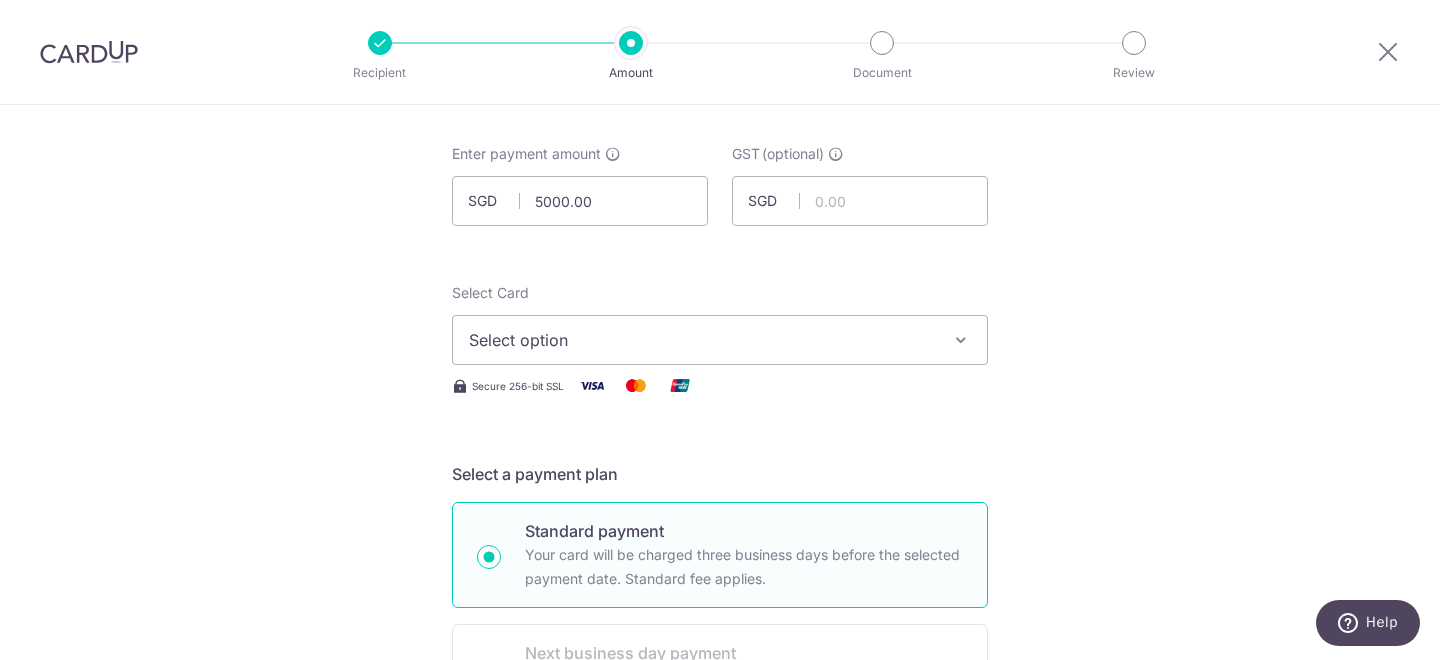 click on "Select option" at bounding box center (720, 340) 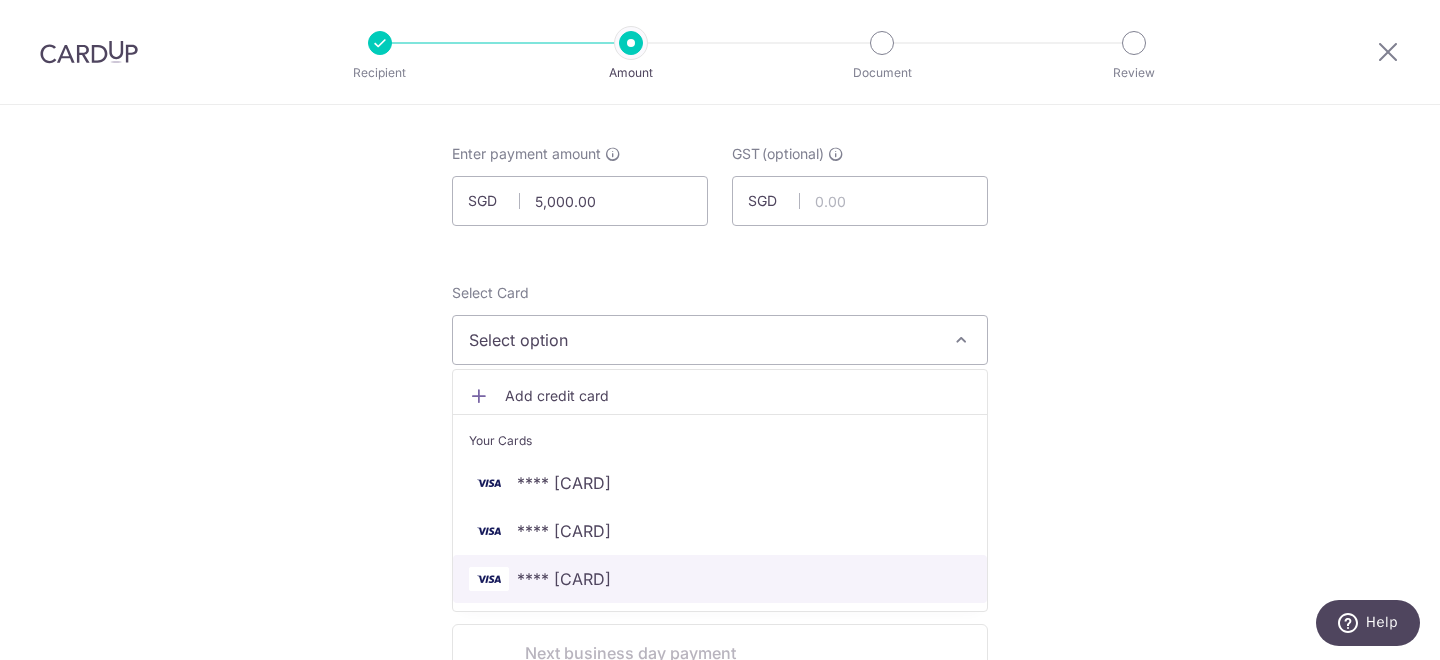 click on "**** 8192" at bounding box center [720, 579] 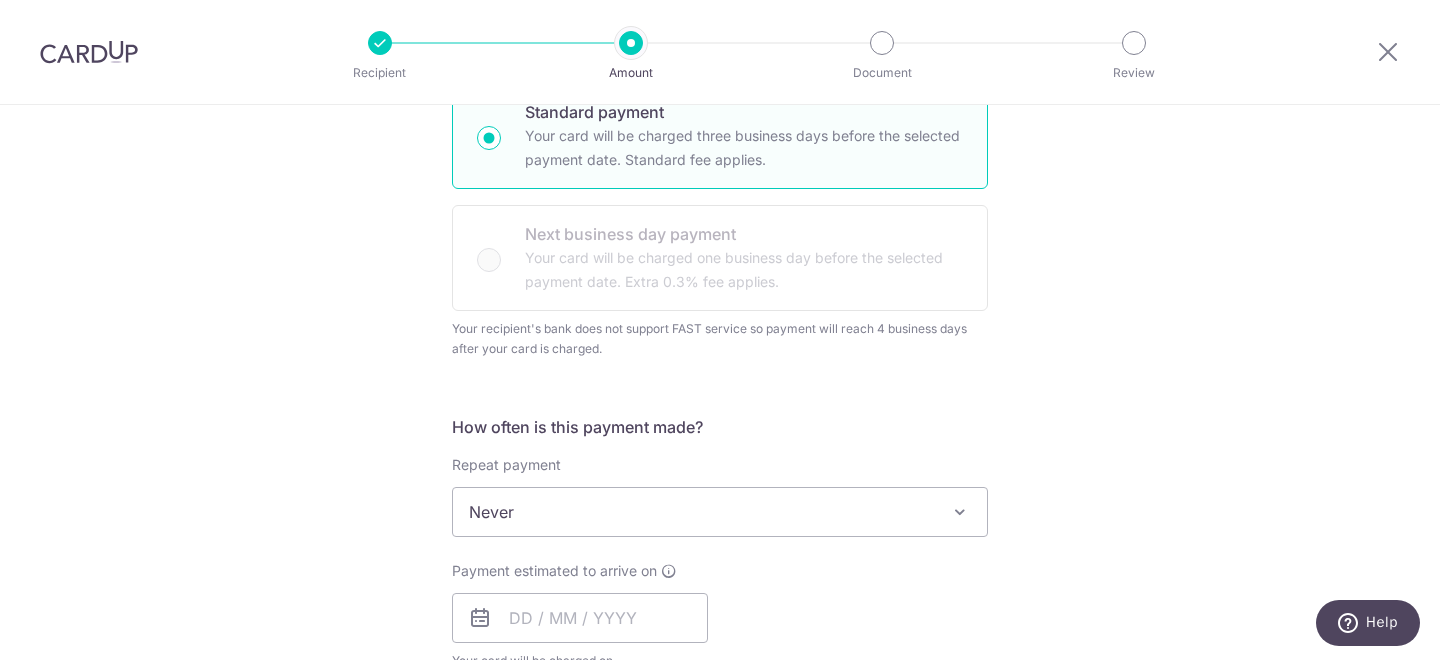 scroll, scrollTop: 534, scrollLeft: 0, axis: vertical 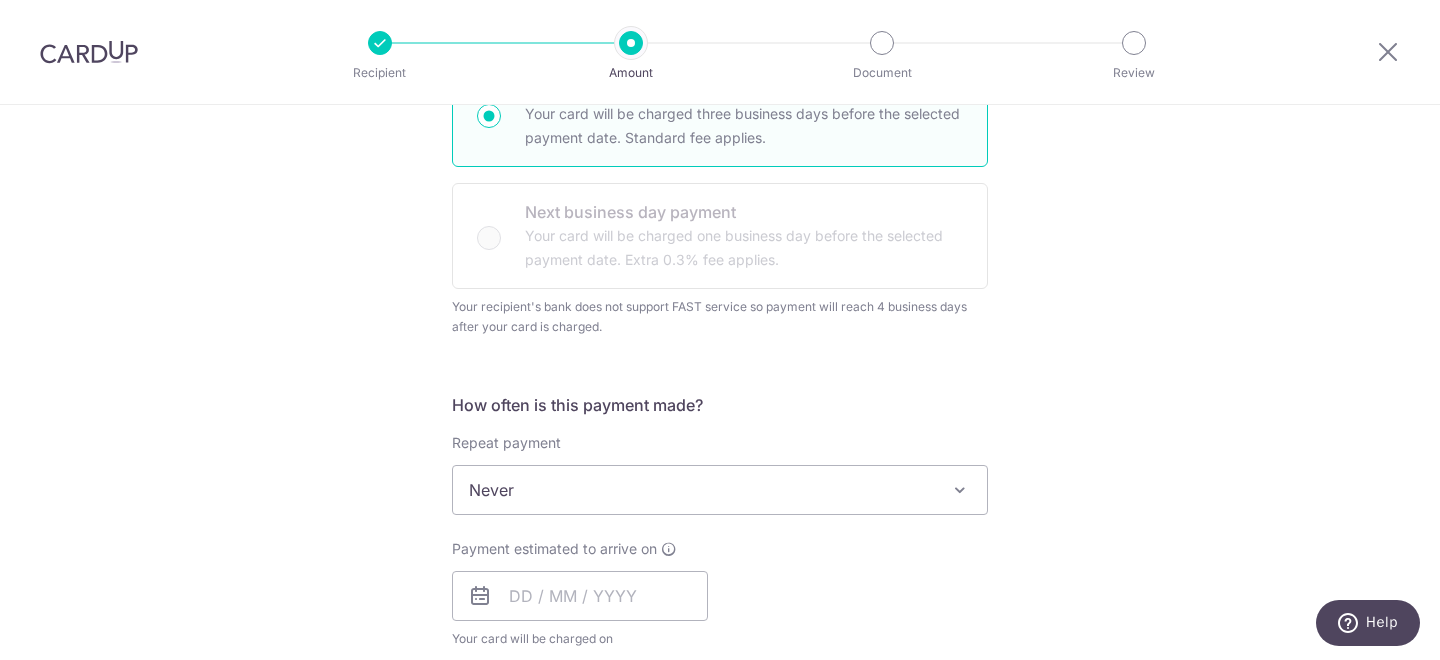 click on "Never" at bounding box center [720, 490] 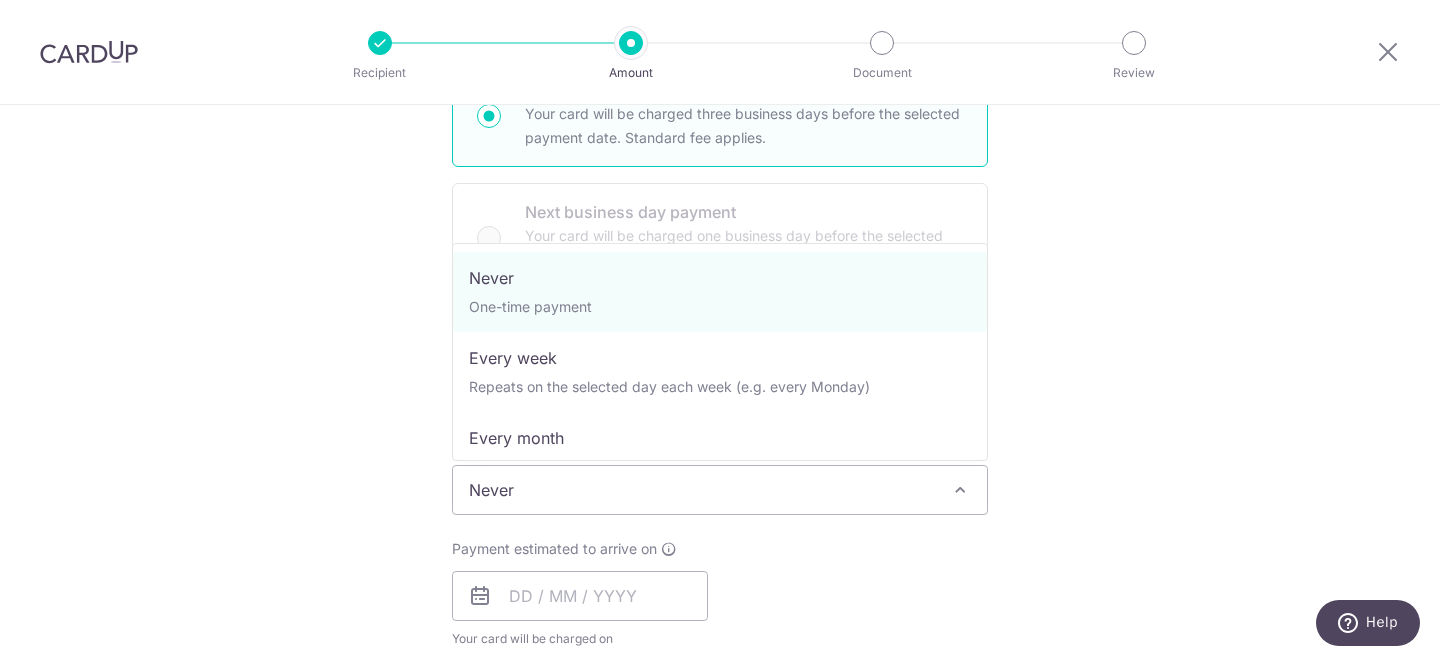 click on "Tell us more about your payment
Enter payment amount
SGD
5,000.00
5000.00
GST
(optional)
SGD
Select Card
**** 8192
Add credit card
Your Cards
**** 9007
**** 8256
**** 8192
Secure 256-bit SSL" at bounding box center (720, 566) 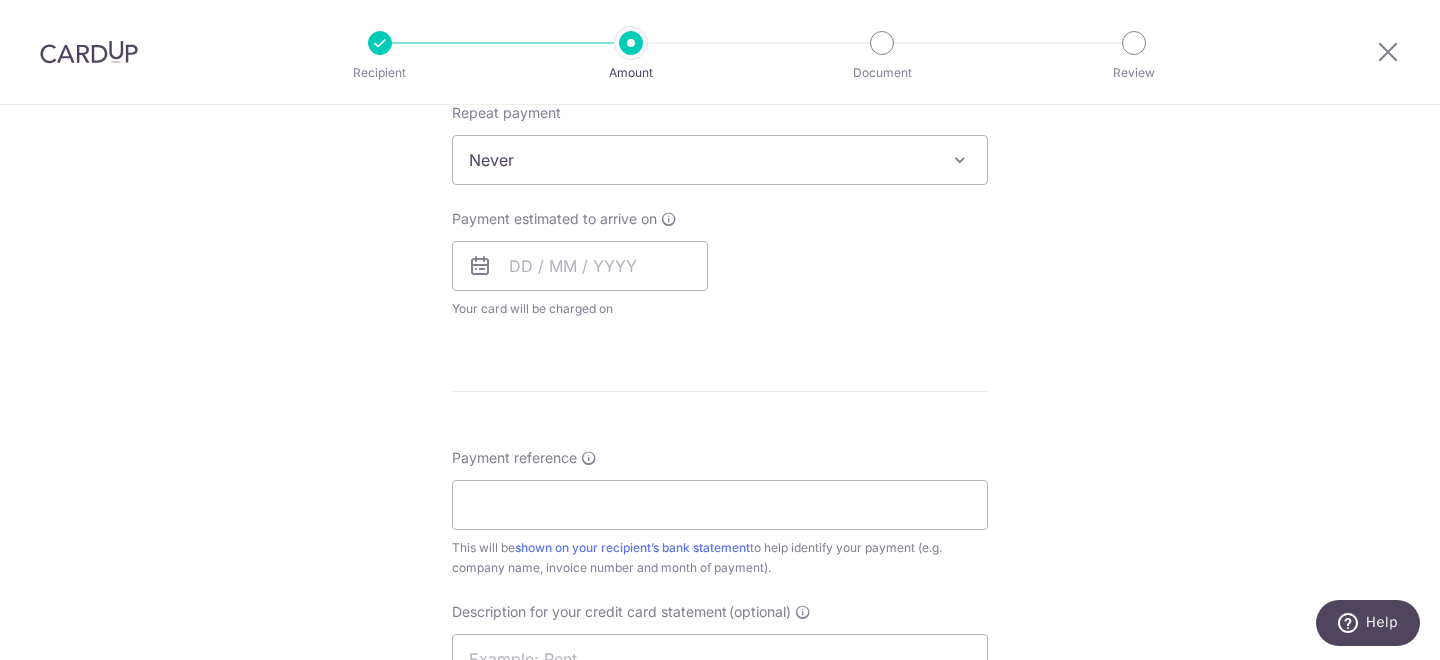 scroll, scrollTop: 886, scrollLeft: 0, axis: vertical 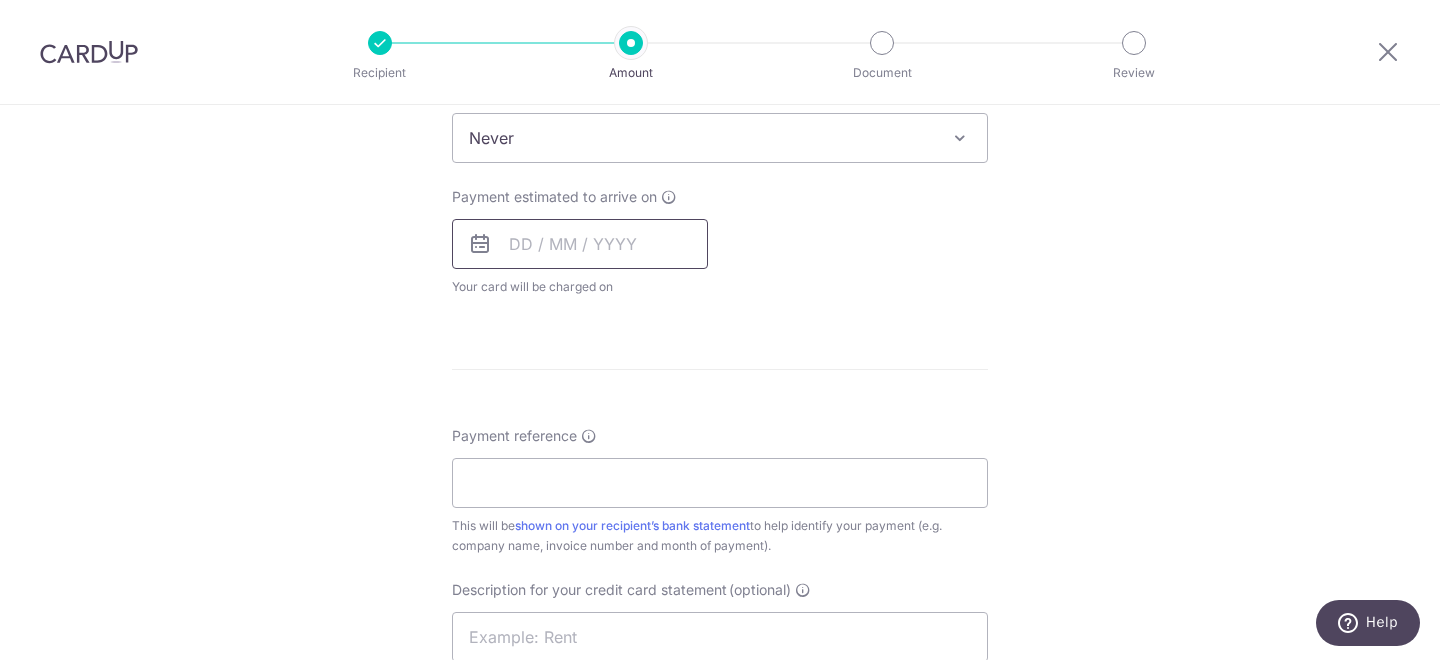 click at bounding box center (580, 244) 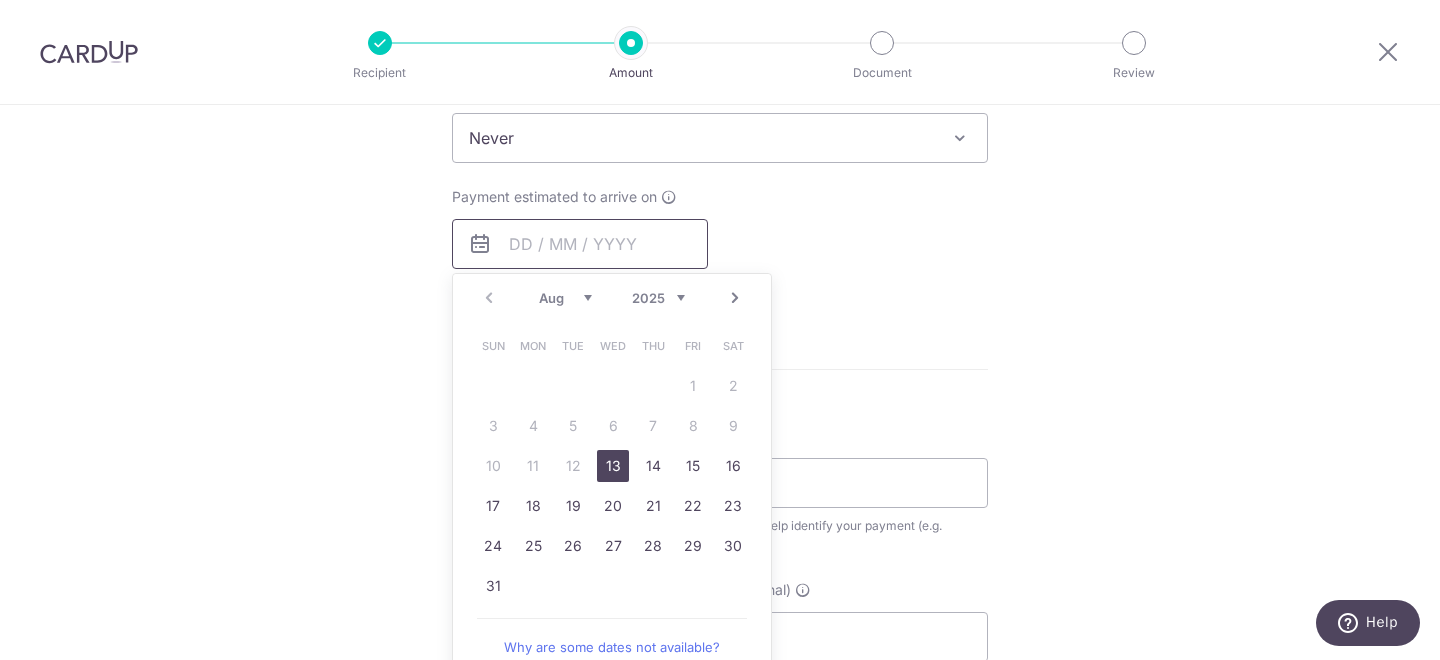 click on "13" at bounding box center (613, 466) 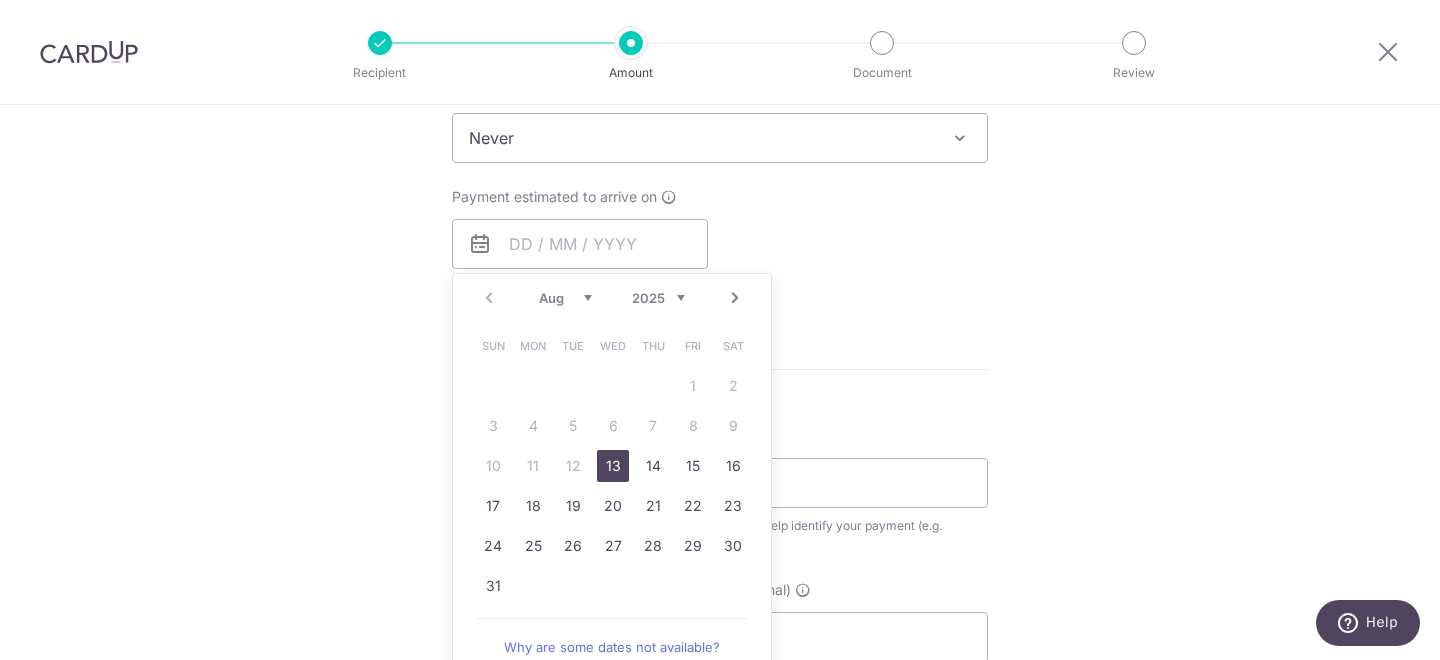 type on "13/08/2025" 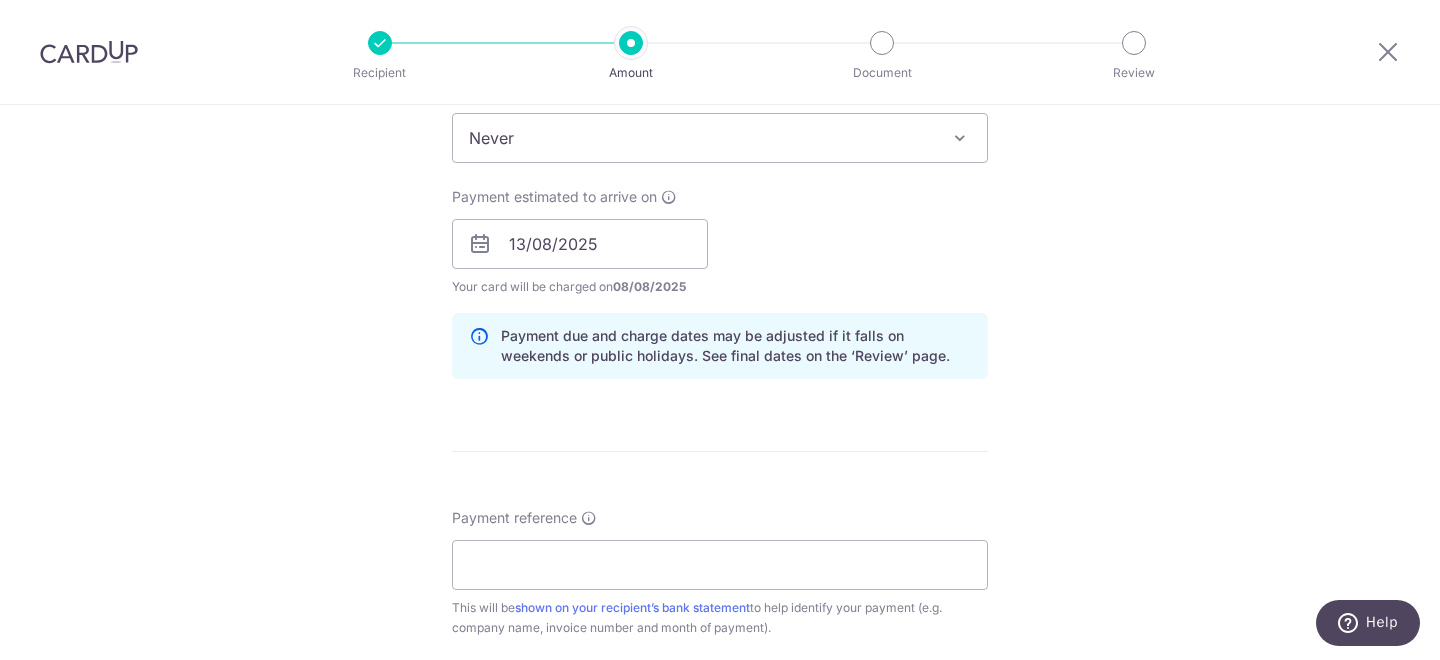 scroll, scrollTop: 954, scrollLeft: 0, axis: vertical 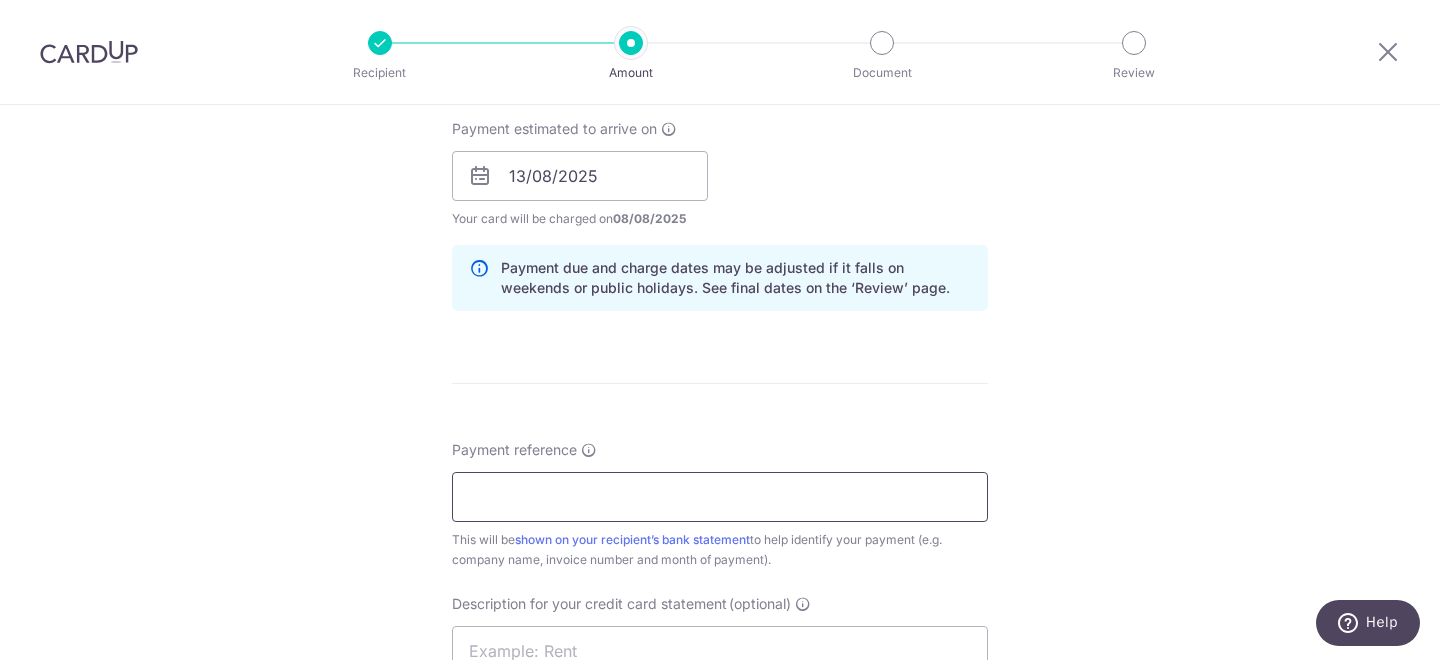 click on "Payment reference" at bounding box center (720, 497) 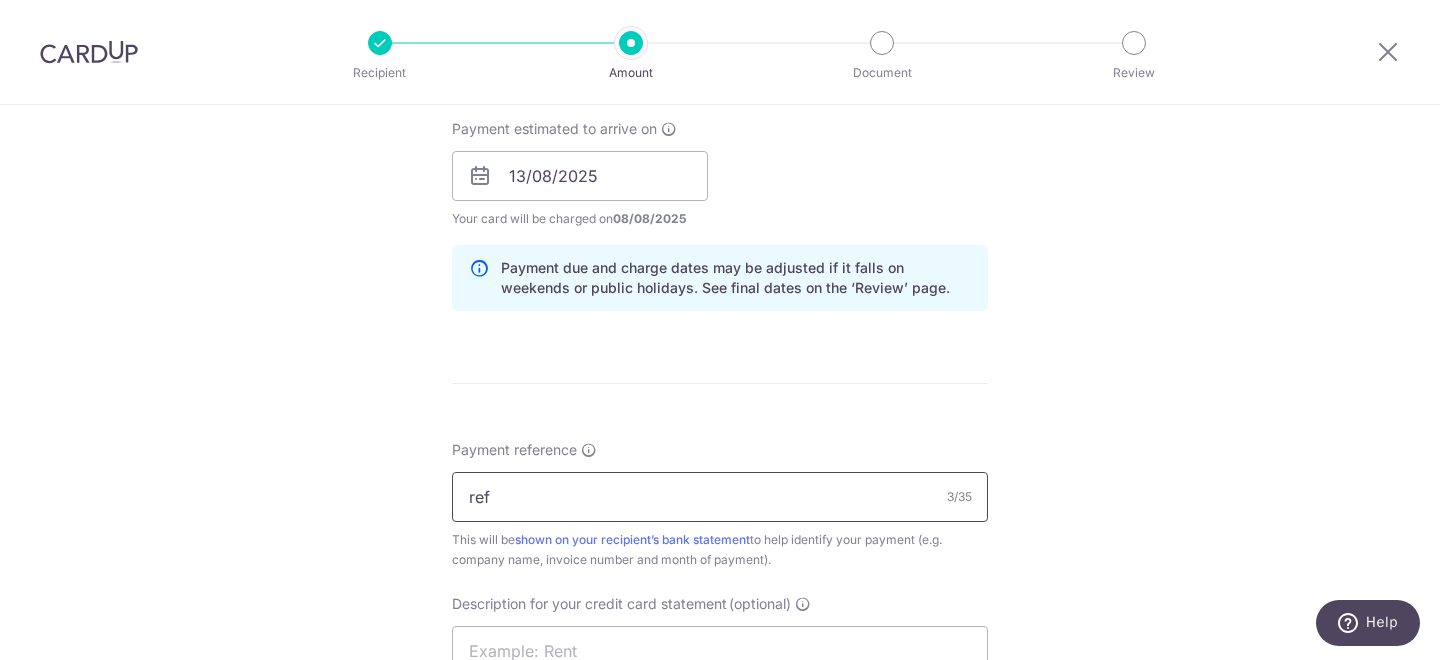 type on "ref" 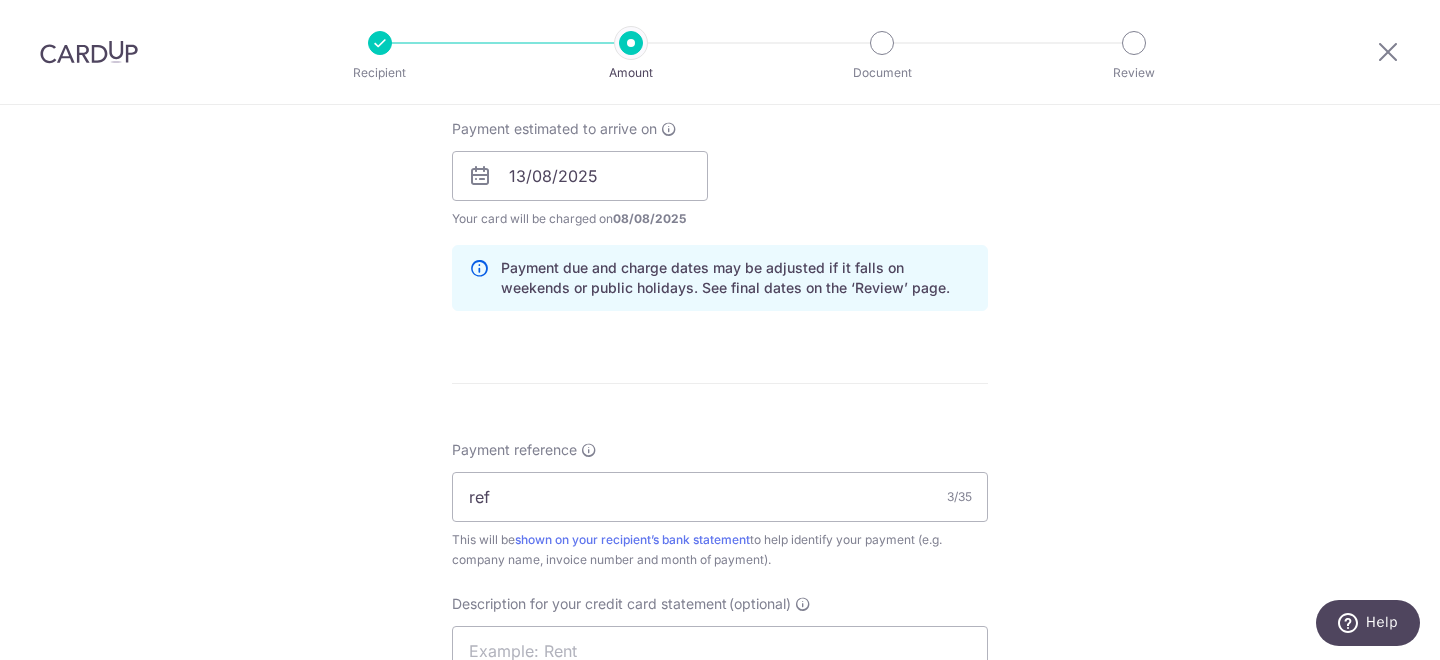 click on "Enter payment amount
SGD
5,000.00
5000.00
GST
(optional)
SGD
Select Card
**** 8192
Add credit card
Your Cards
**** 9007
**** 8256
**** 8192
Secure 256-bit SSL" at bounding box center [720, 206] 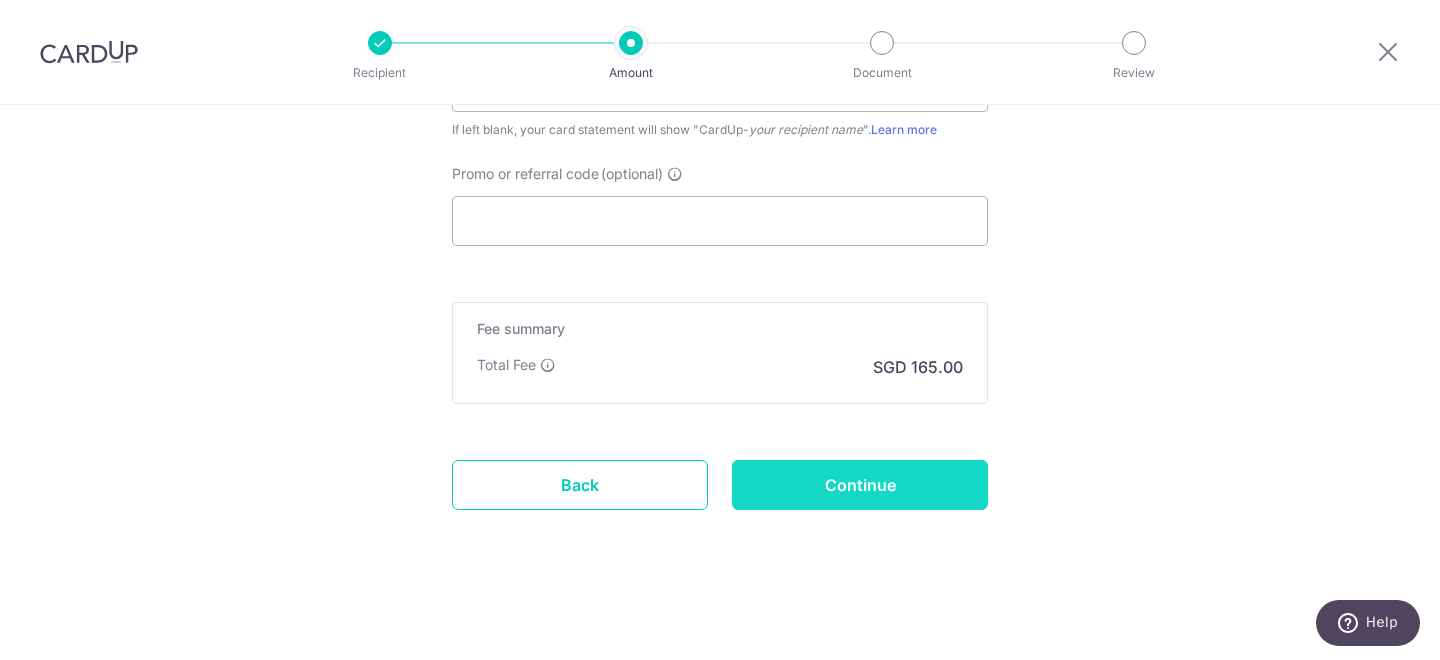 click on "Continue" at bounding box center (860, 485) 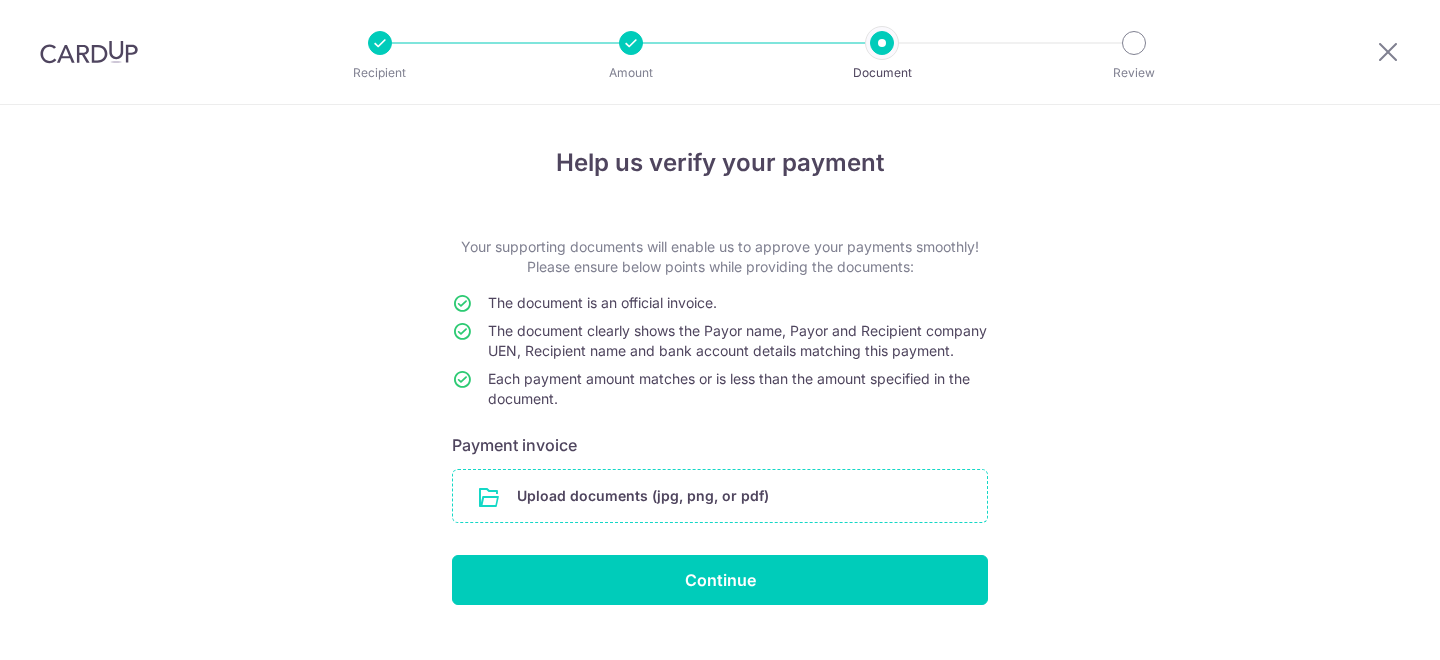 scroll, scrollTop: 0, scrollLeft: 0, axis: both 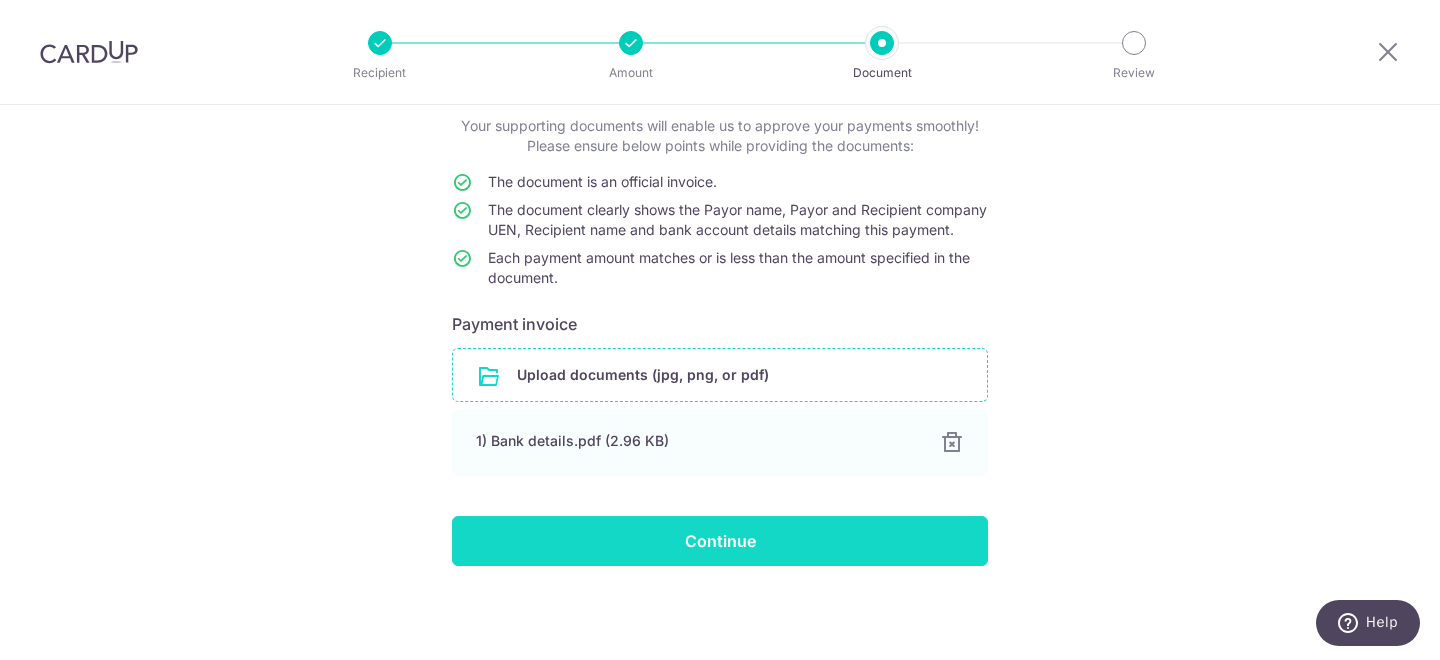 click on "Continue" at bounding box center [720, 541] 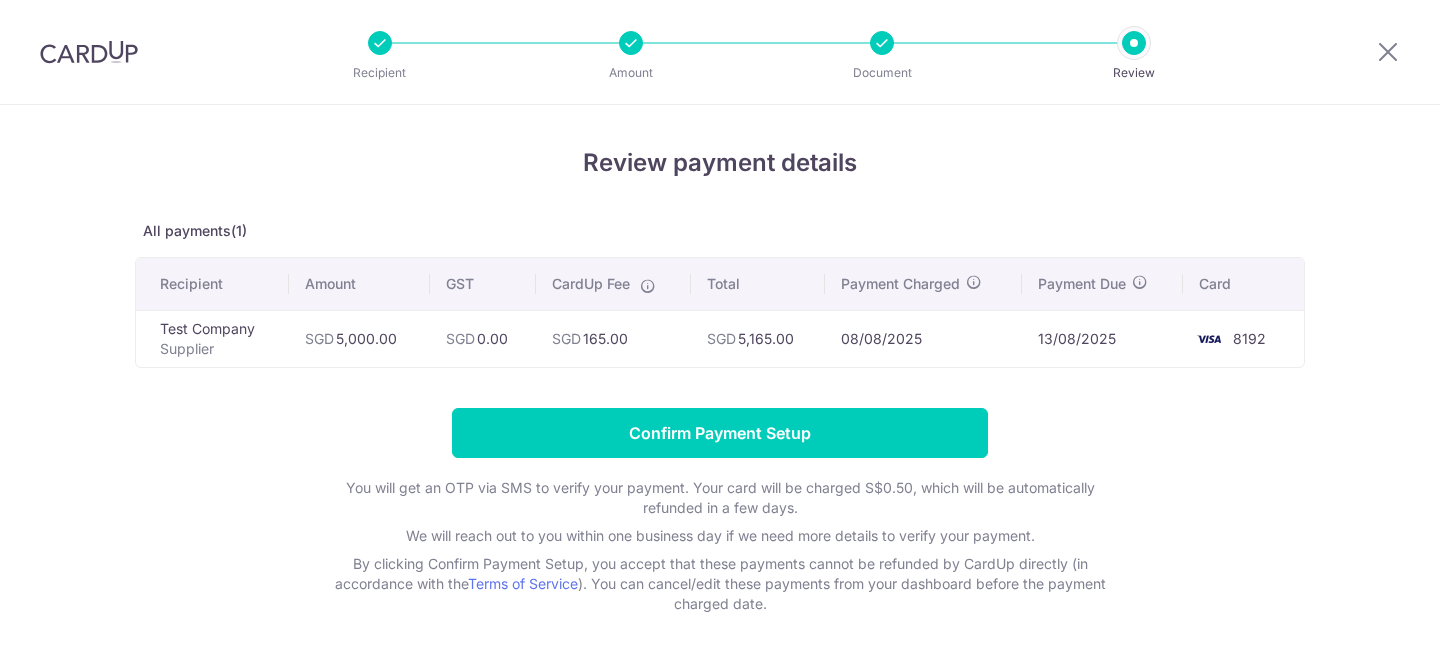 scroll, scrollTop: 0, scrollLeft: 0, axis: both 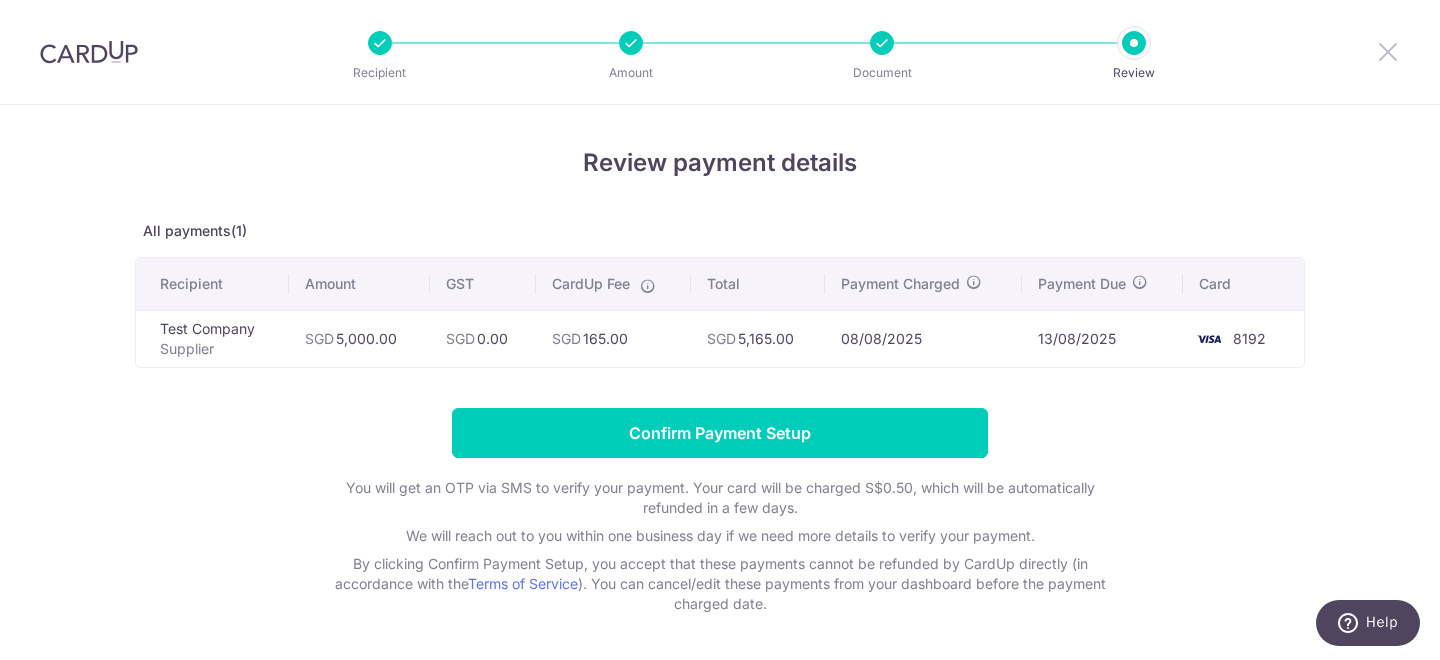 click at bounding box center (1388, 51) 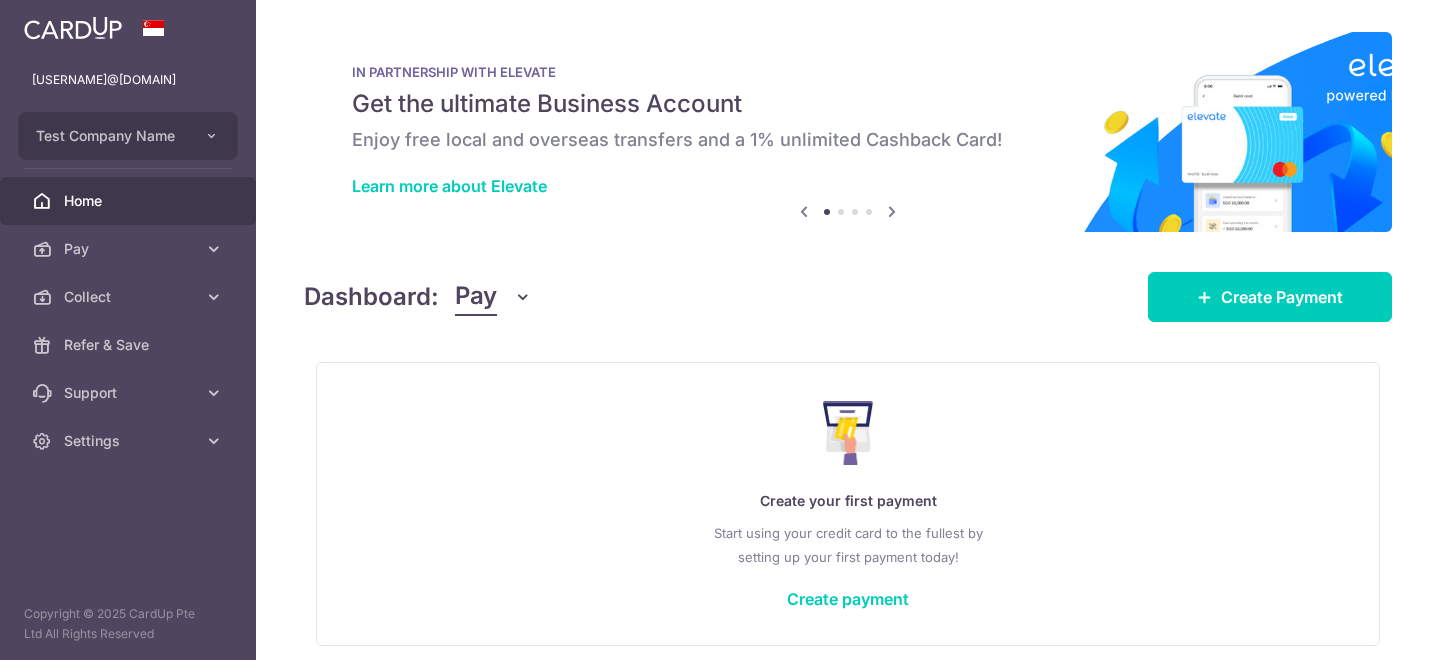 scroll, scrollTop: 0, scrollLeft: 0, axis: both 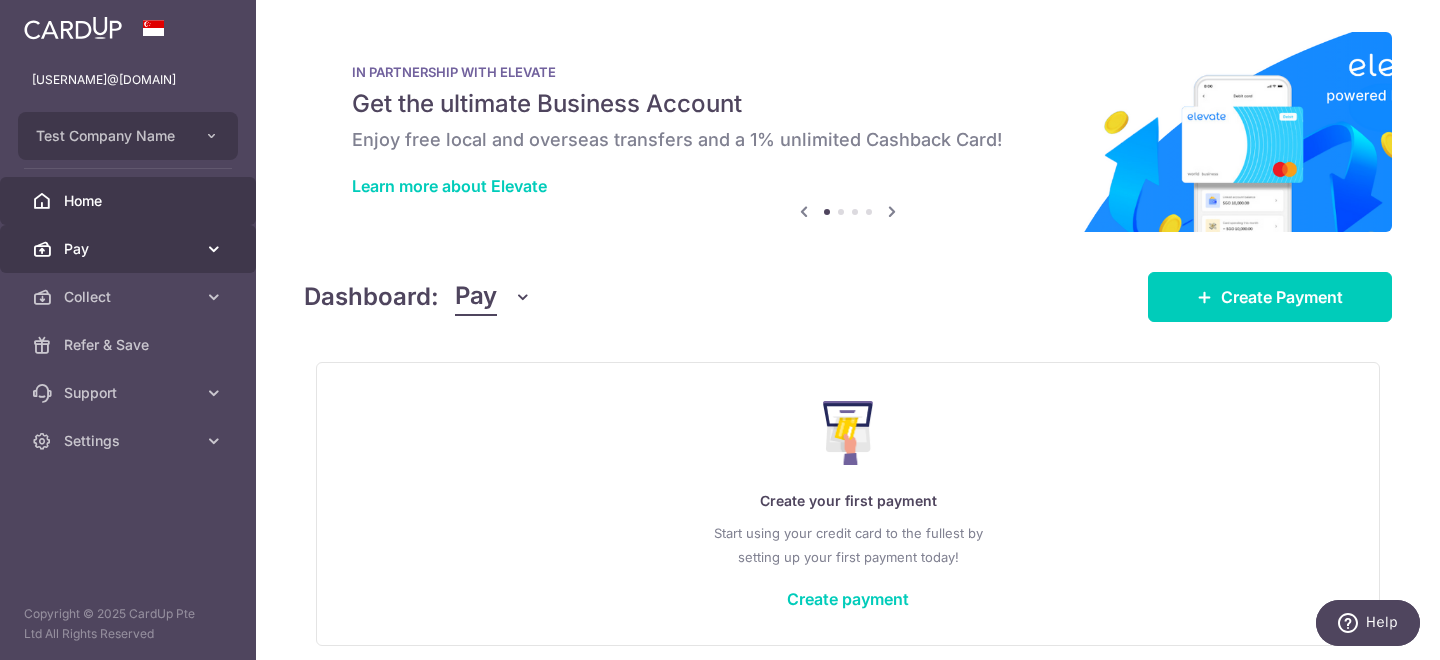 click on "Pay" at bounding box center [130, 249] 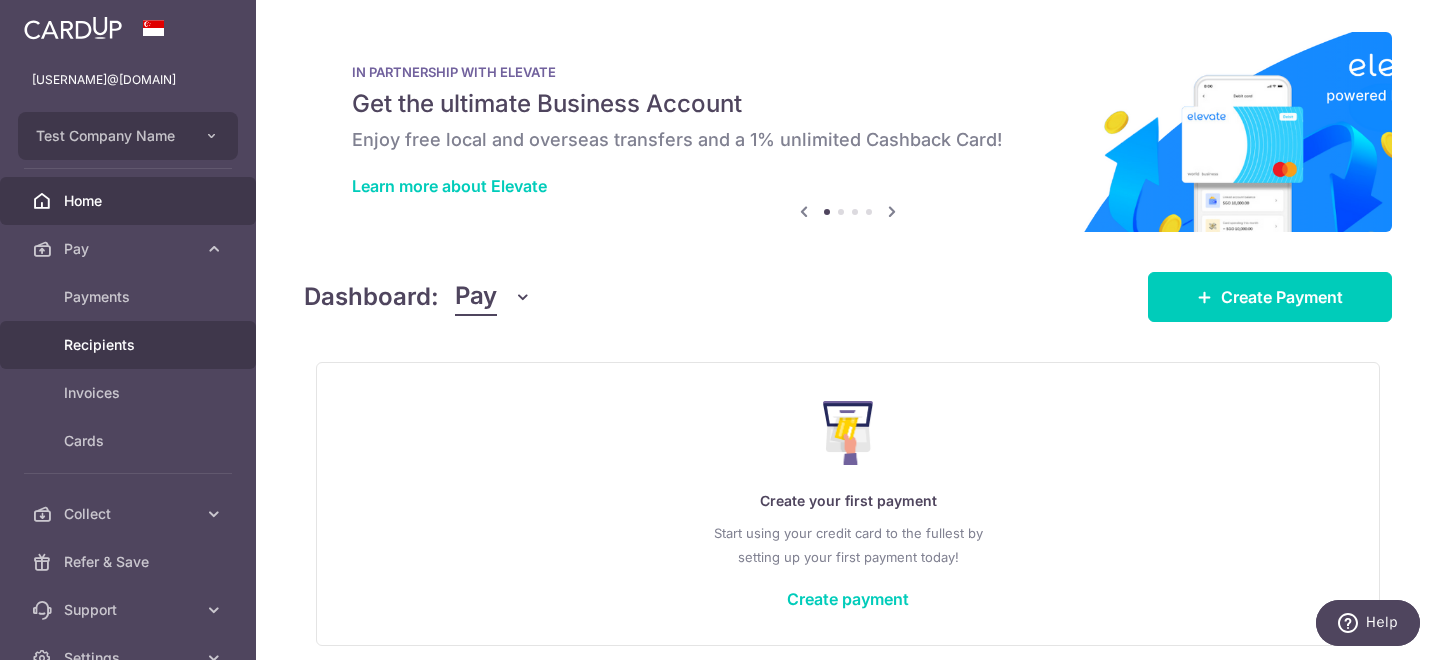 click on "Recipients" at bounding box center (130, 345) 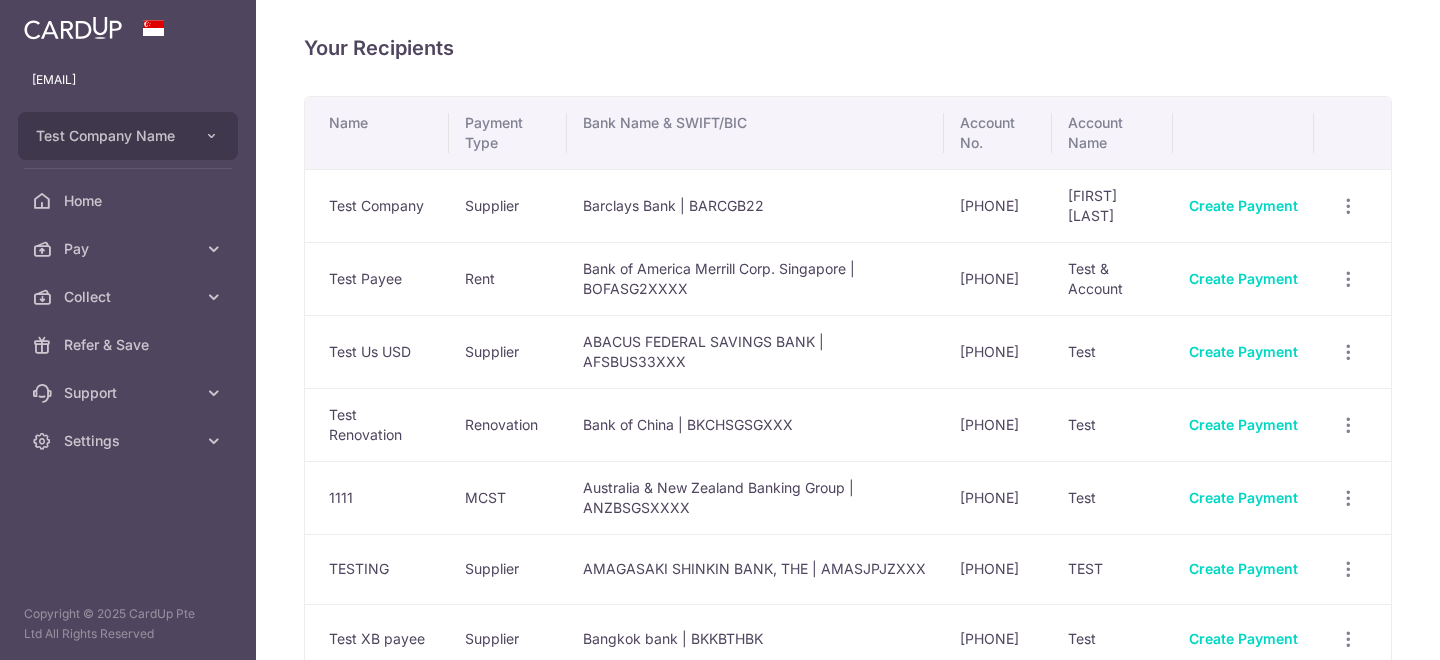 scroll, scrollTop: 0, scrollLeft: 0, axis: both 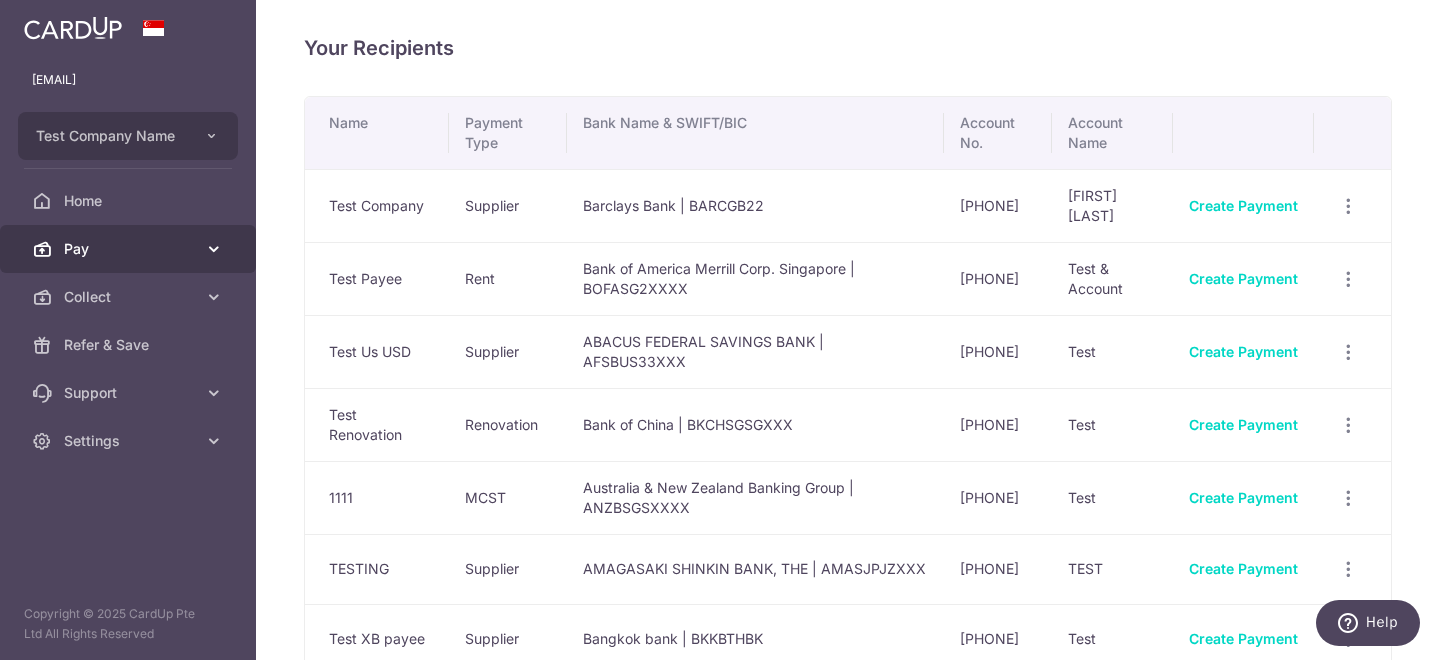 click on "Pay" at bounding box center [130, 249] 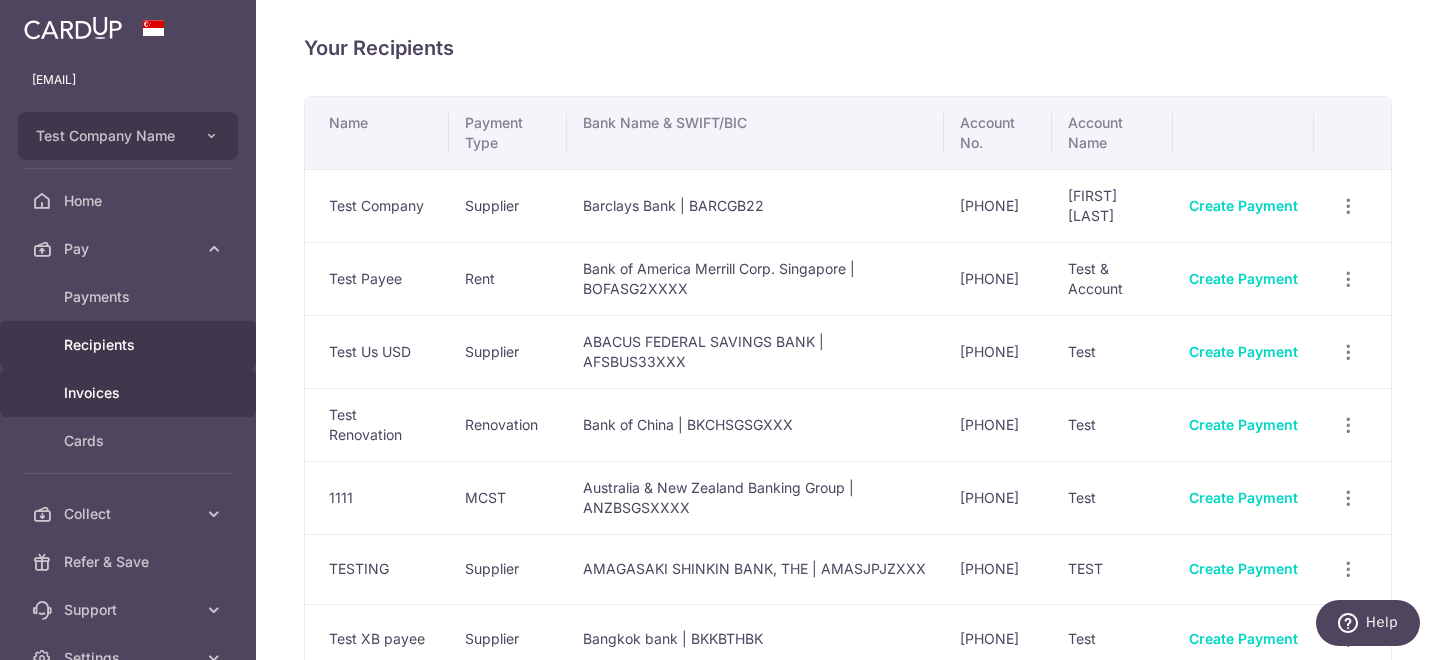 click on "Invoices" at bounding box center [128, 393] 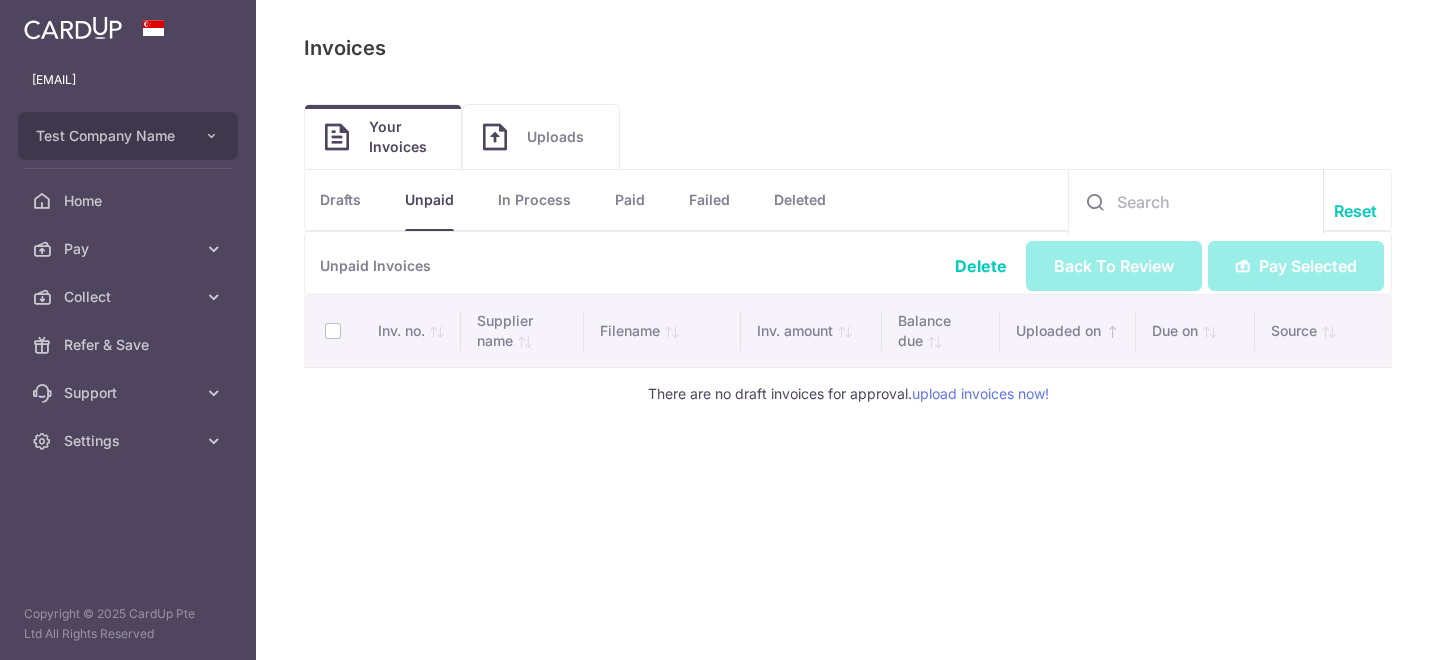 scroll, scrollTop: 0, scrollLeft: 0, axis: both 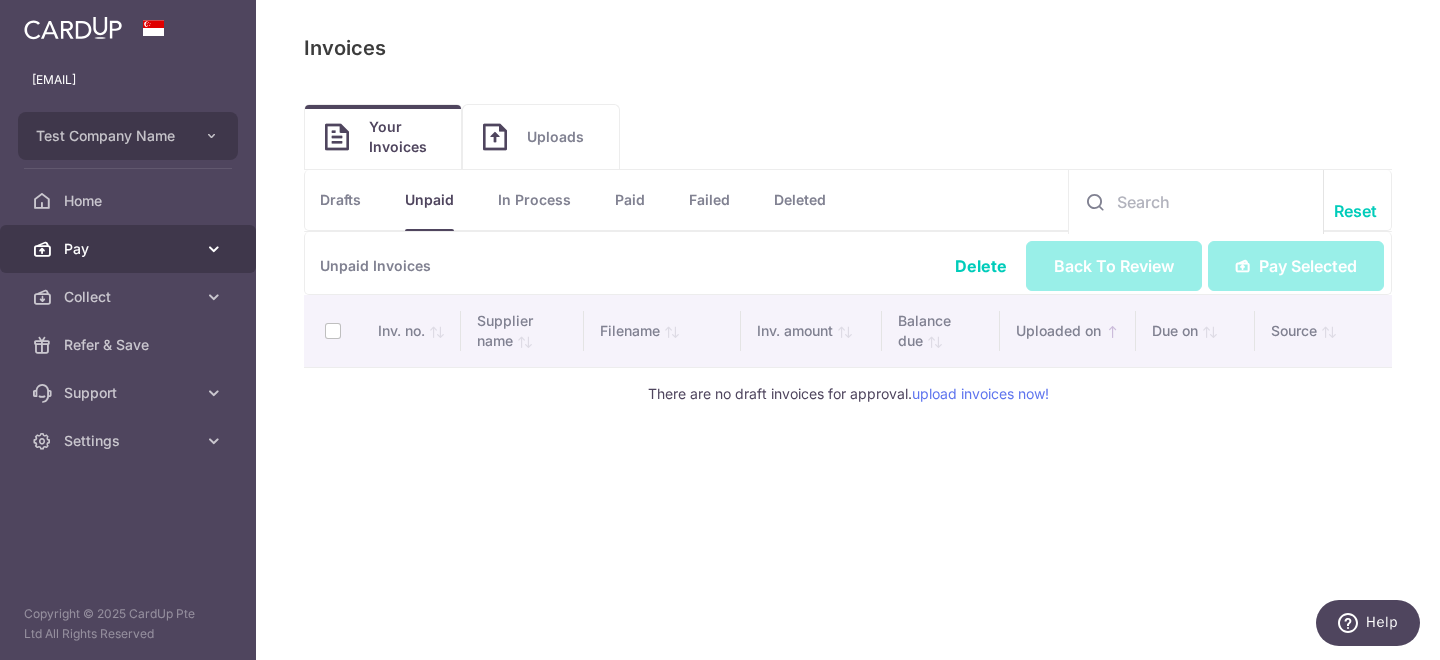 click on "Pay" at bounding box center [130, 249] 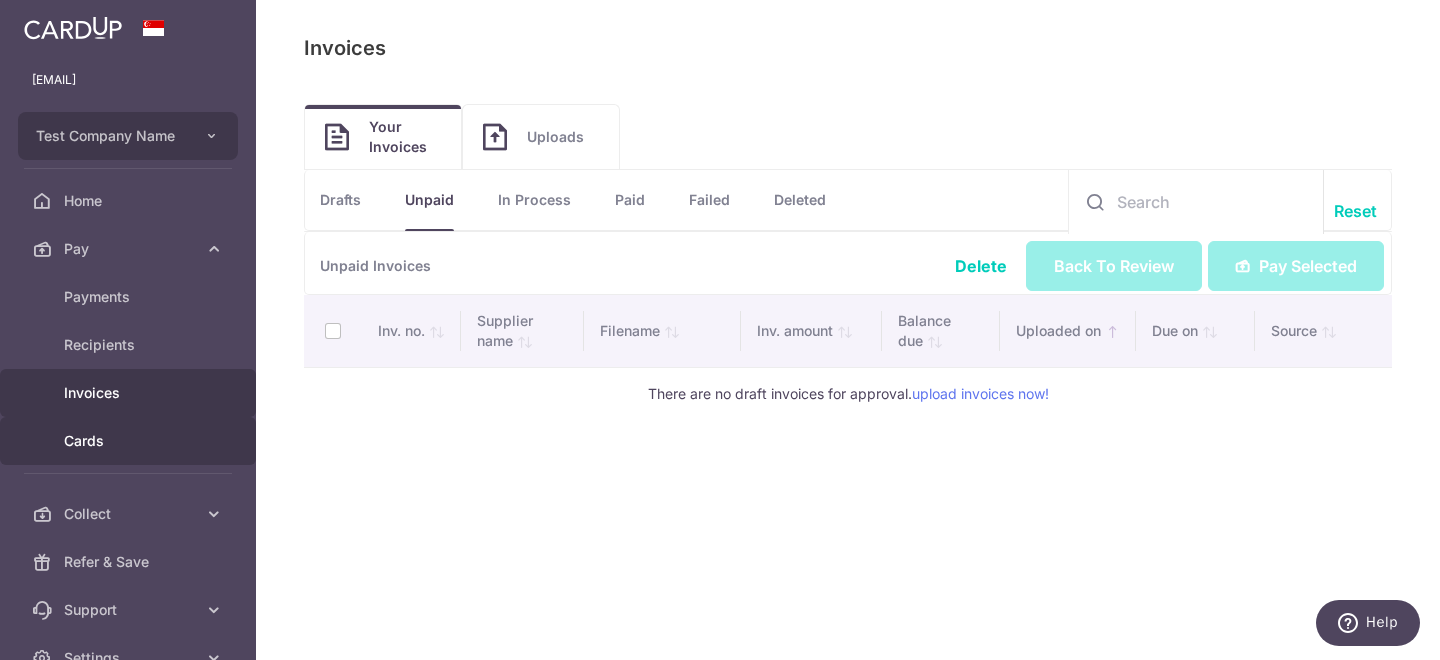click on "Cards" at bounding box center [130, 441] 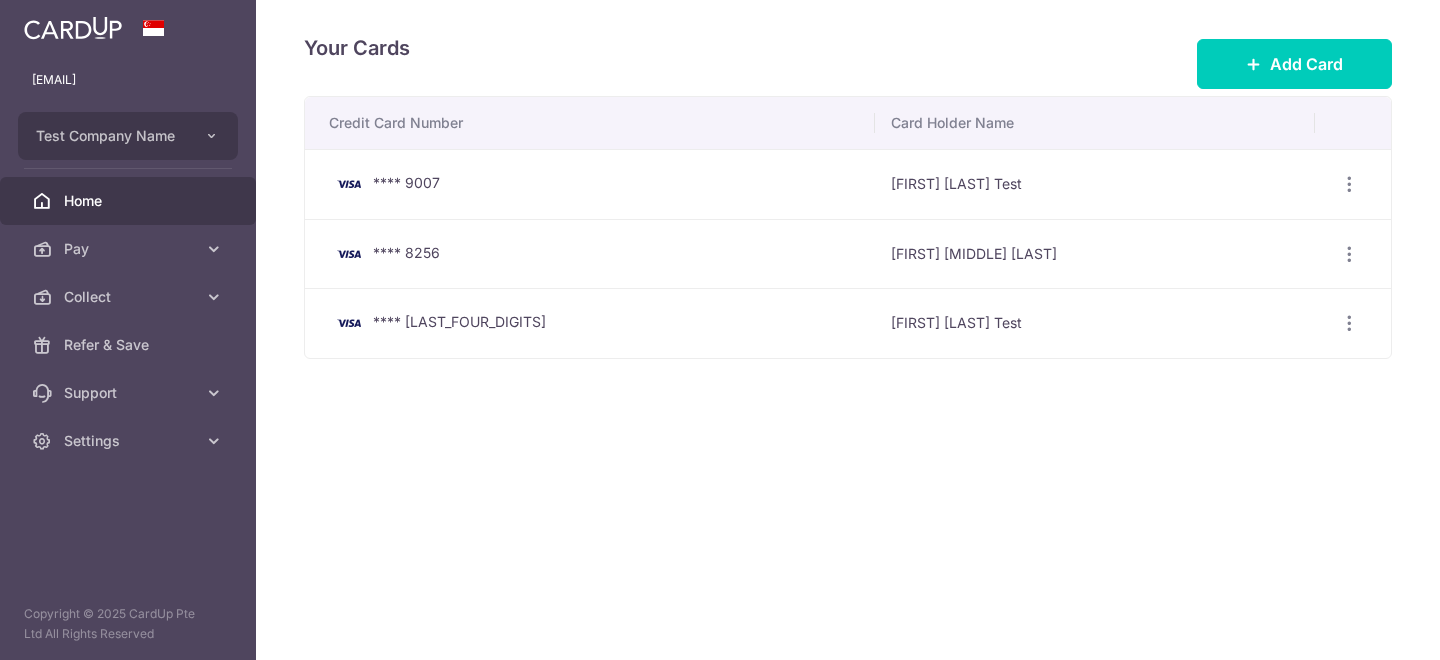 scroll, scrollTop: 0, scrollLeft: 0, axis: both 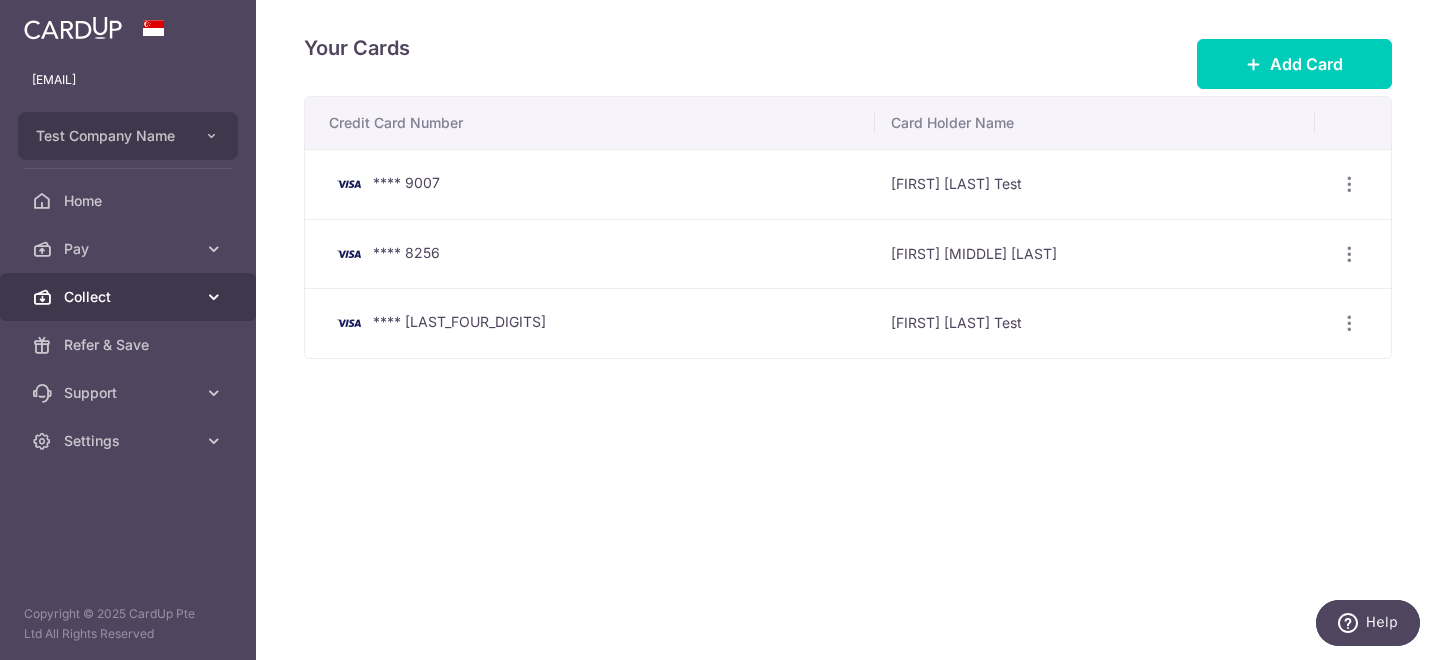 click on "Collect" at bounding box center [130, 297] 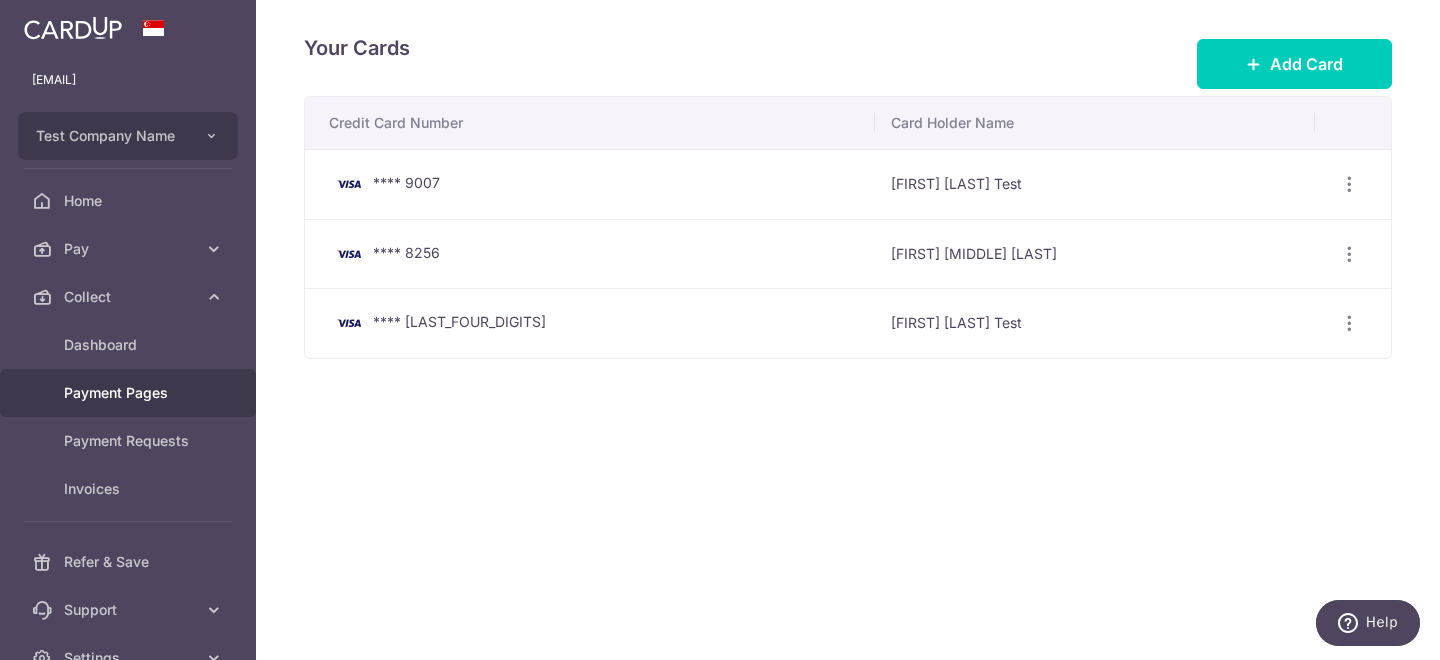 click on "Payment Pages" at bounding box center [128, 393] 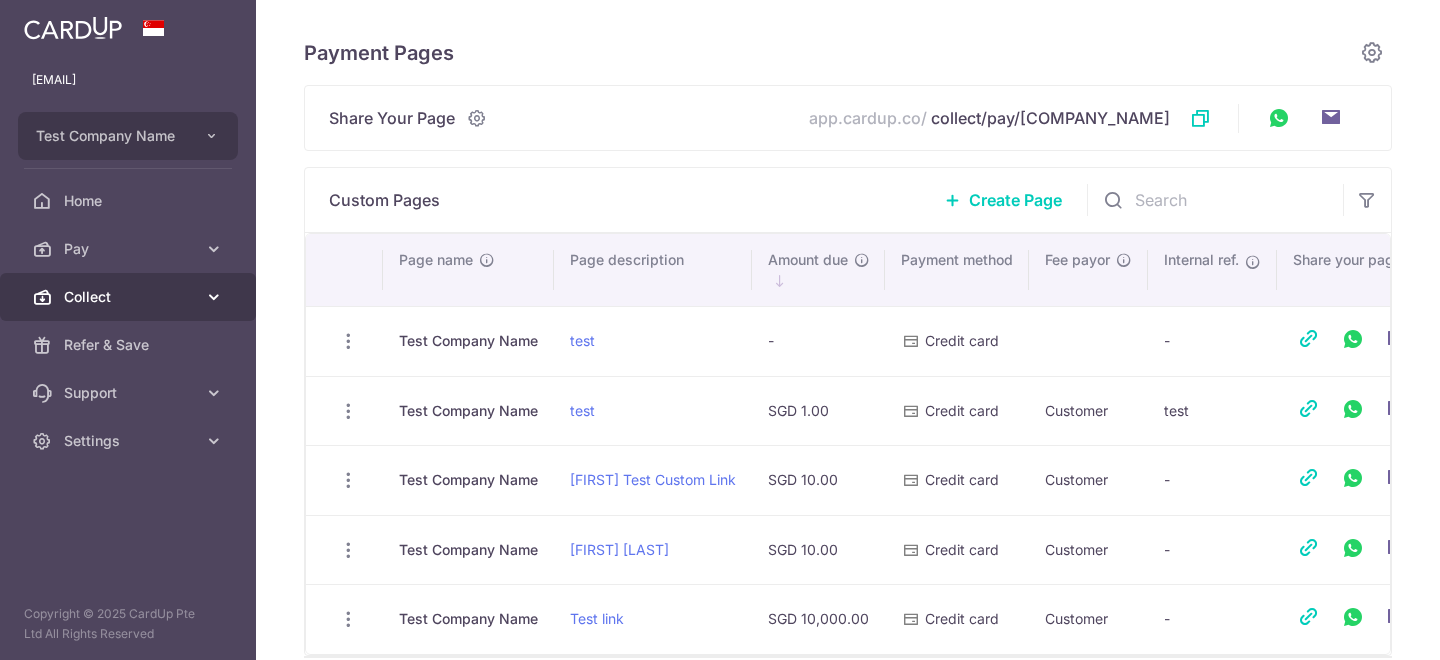 scroll, scrollTop: 0, scrollLeft: 0, axis: both 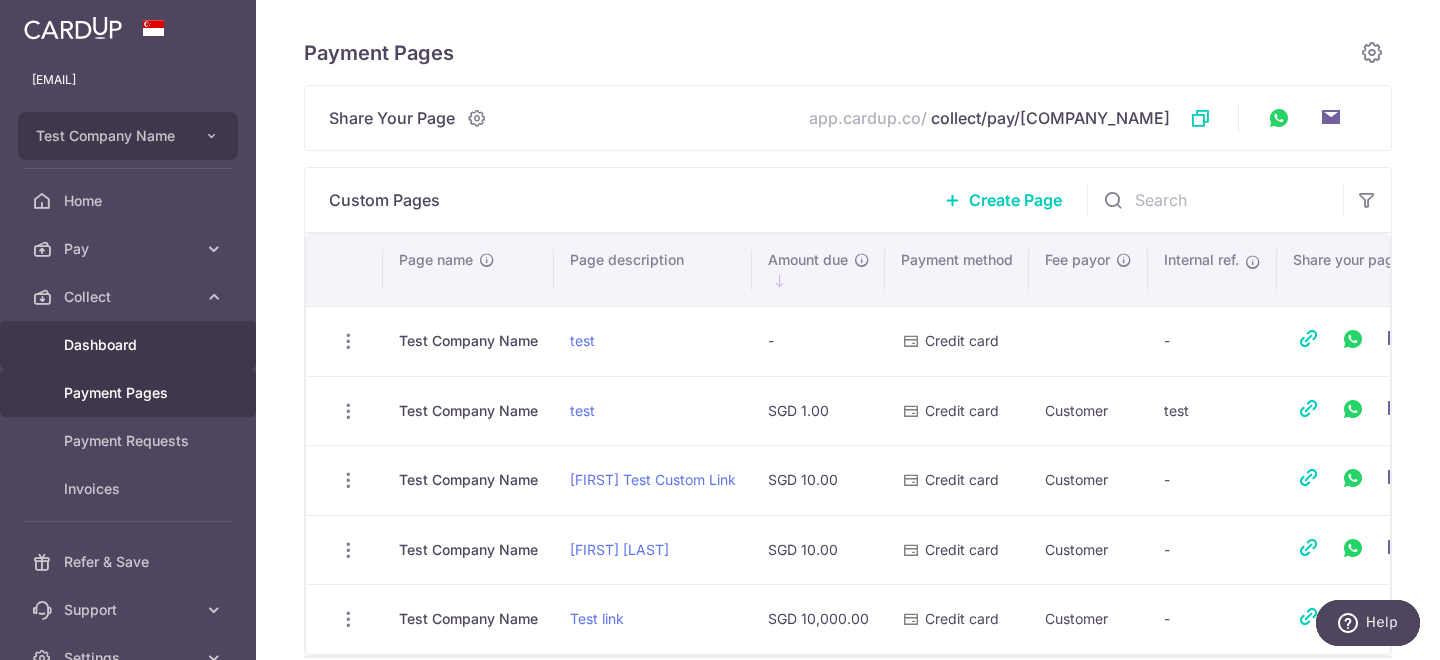click on "Dashboard" at bounding box center (130, 345) 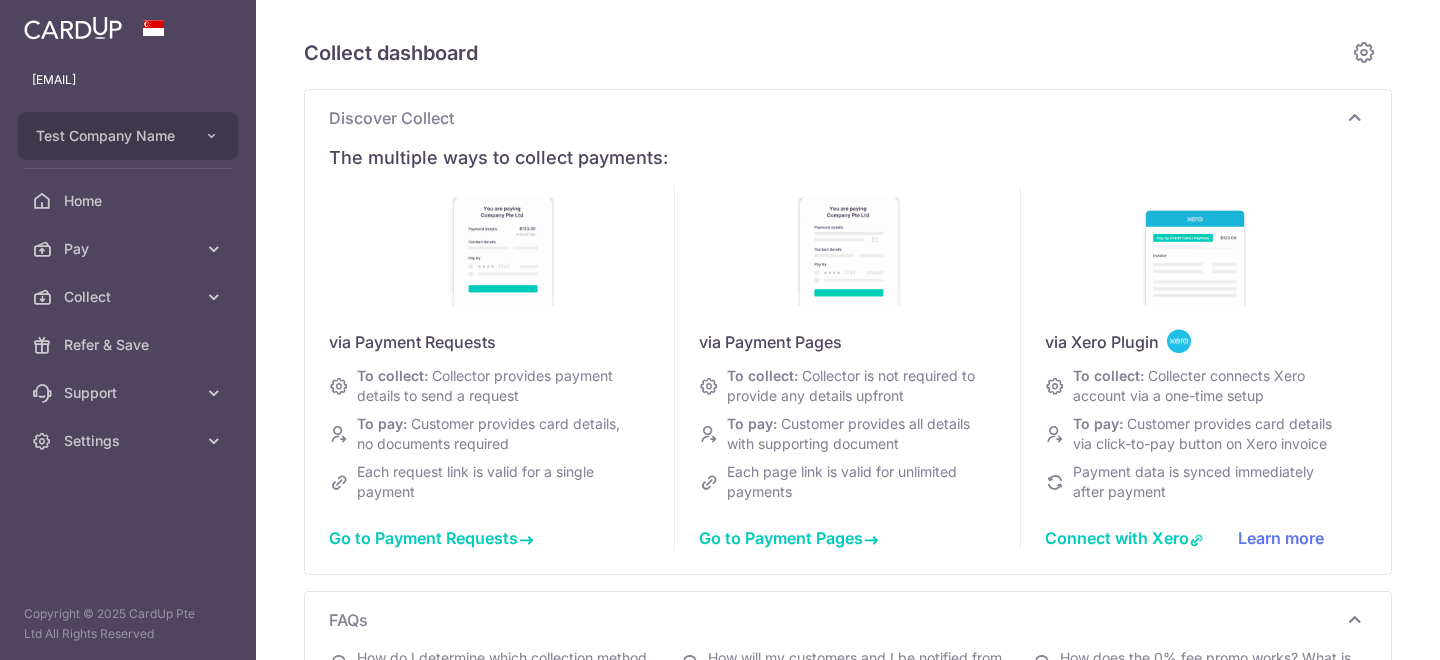 scroll, scrollTop: 0, scrollLeft: 0, axis: both 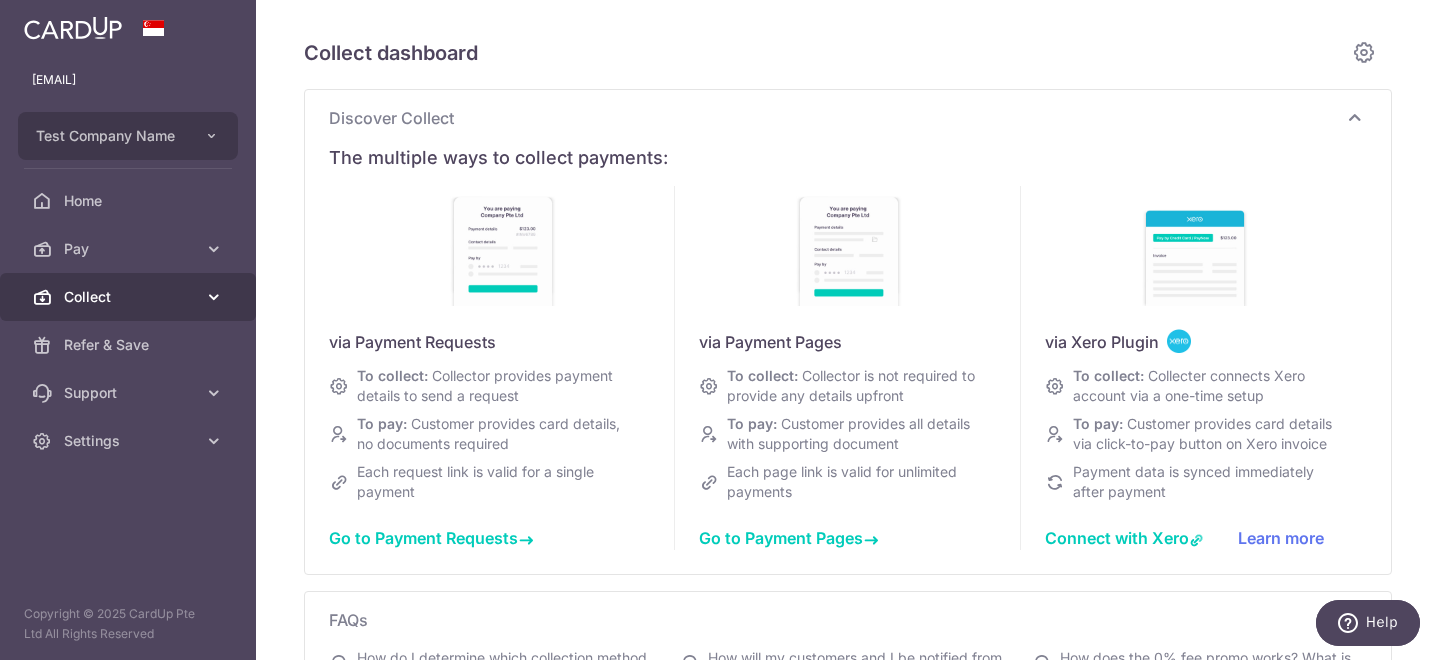 click on "Collect" at bounding box center (130, 297) 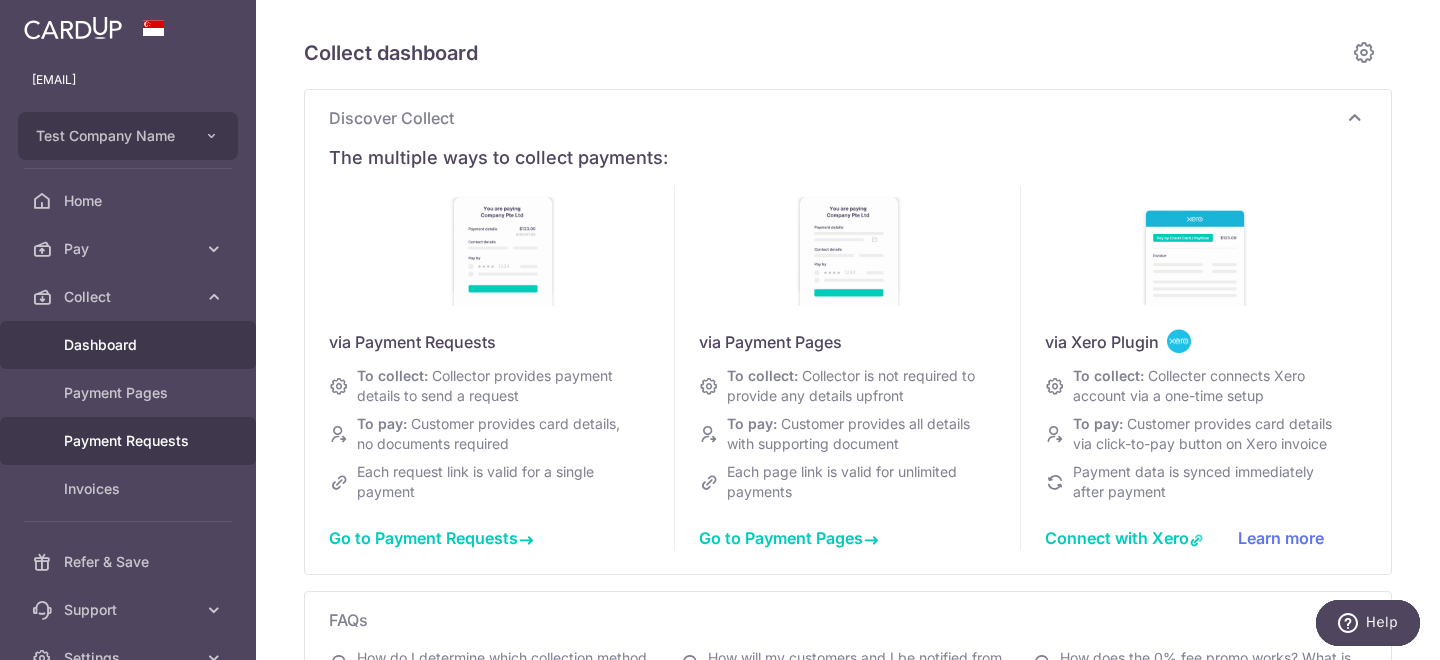 click on "Payment Requests" at bounding box center [130, 441] 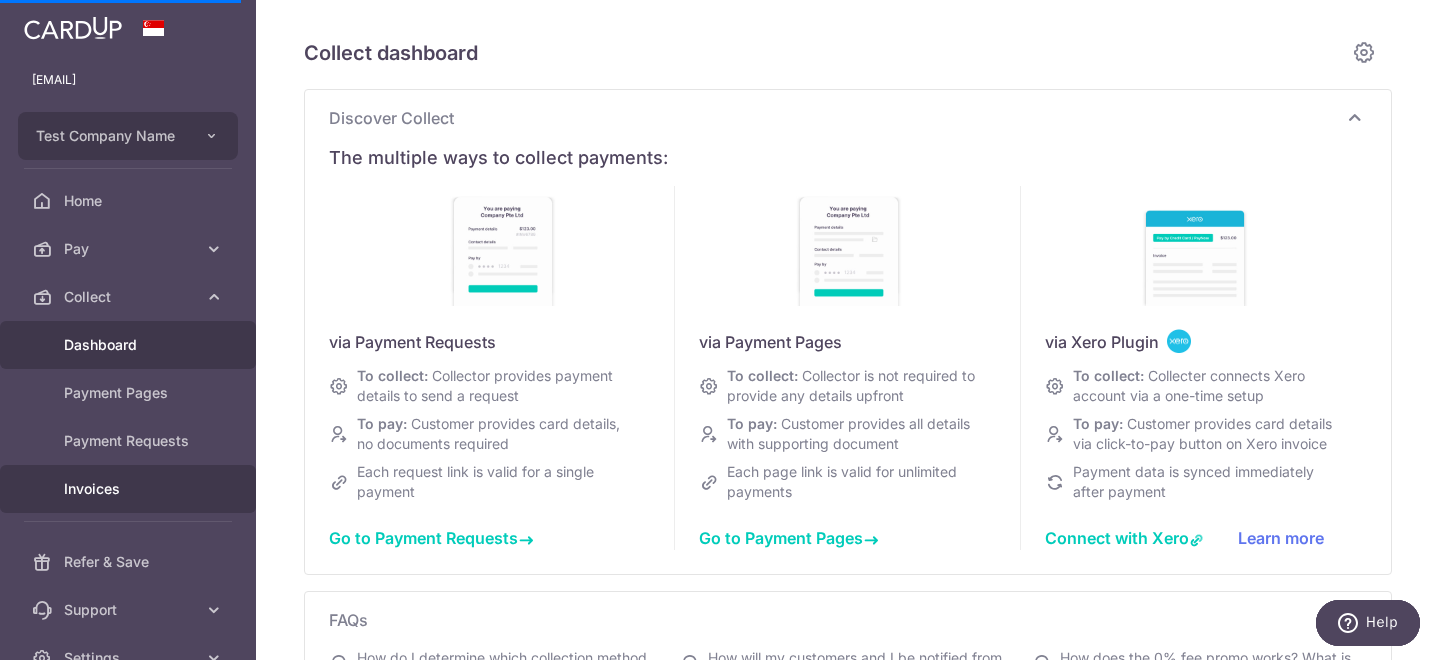 click on "Invoices" at bounding box center [130, 489] 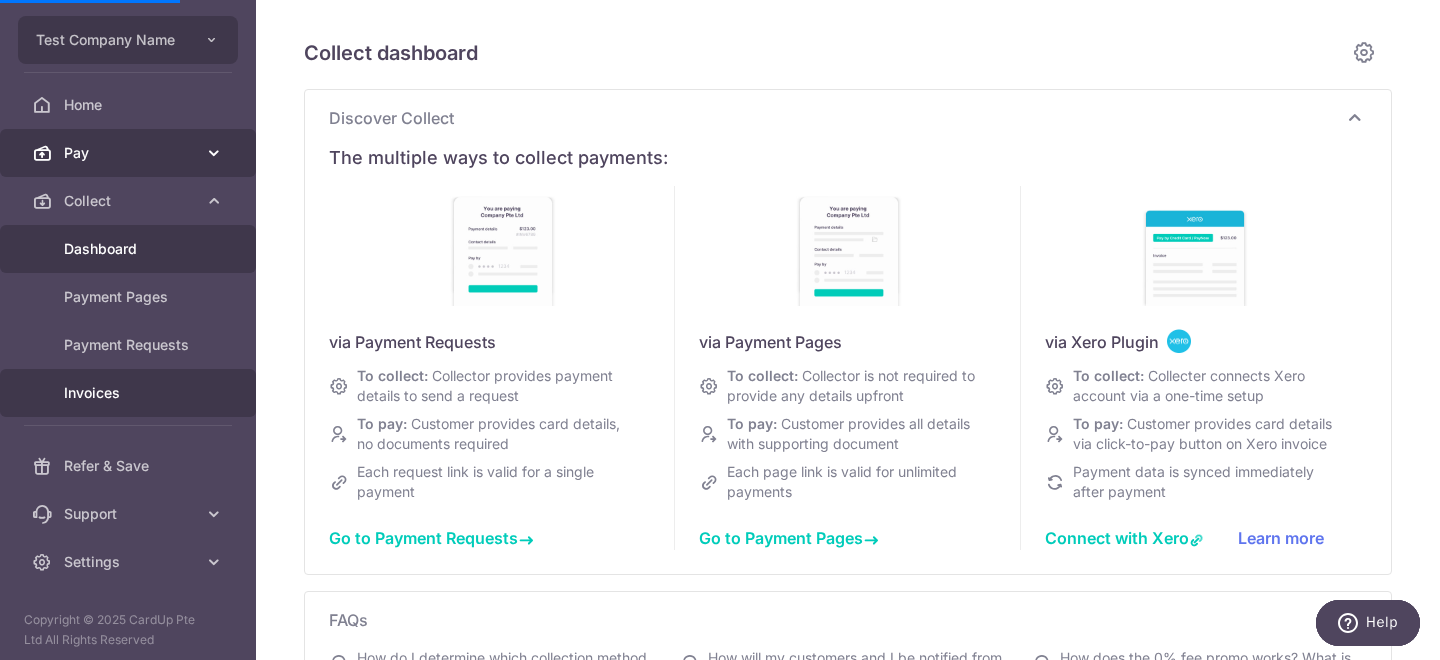 scroll, scrollTop: 98, scrollLeft: 0, axis: vertical 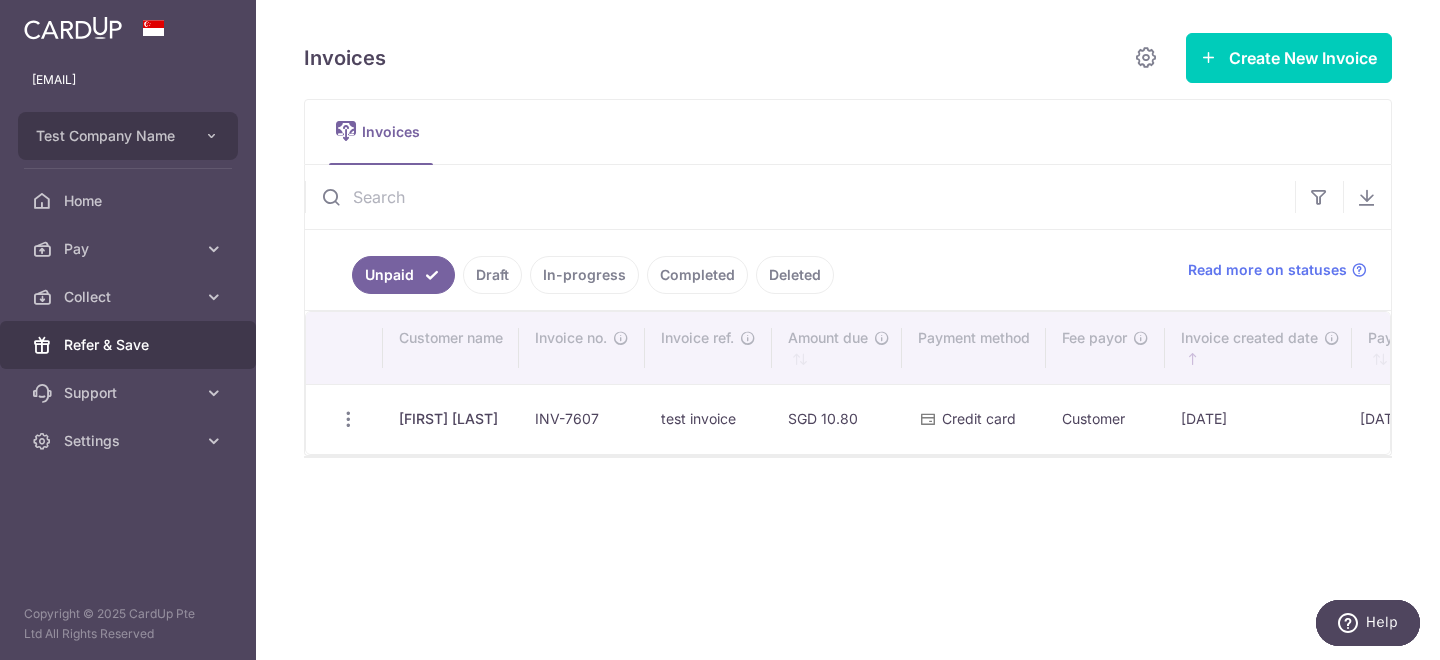 click on "Refer & Save" at bounding box center (130, 345) 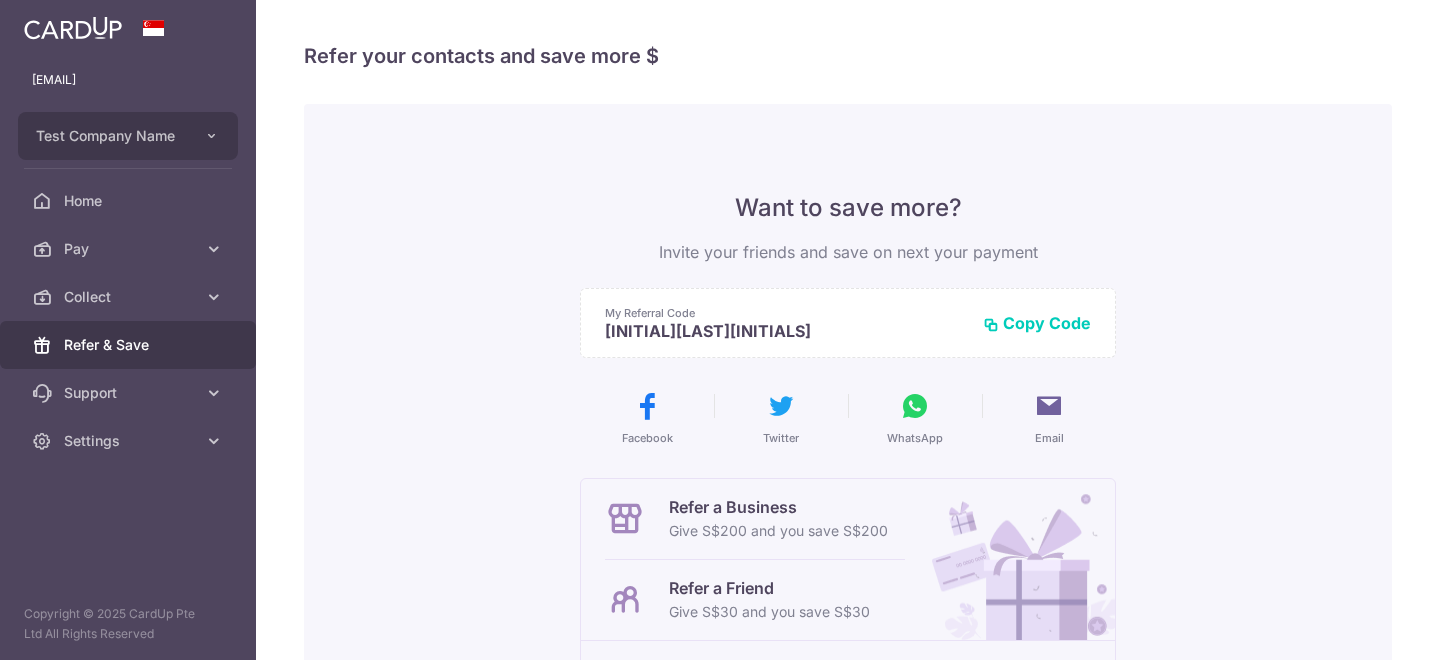scroll, scrollTop: 0, scrollLeft: 0, axis: both 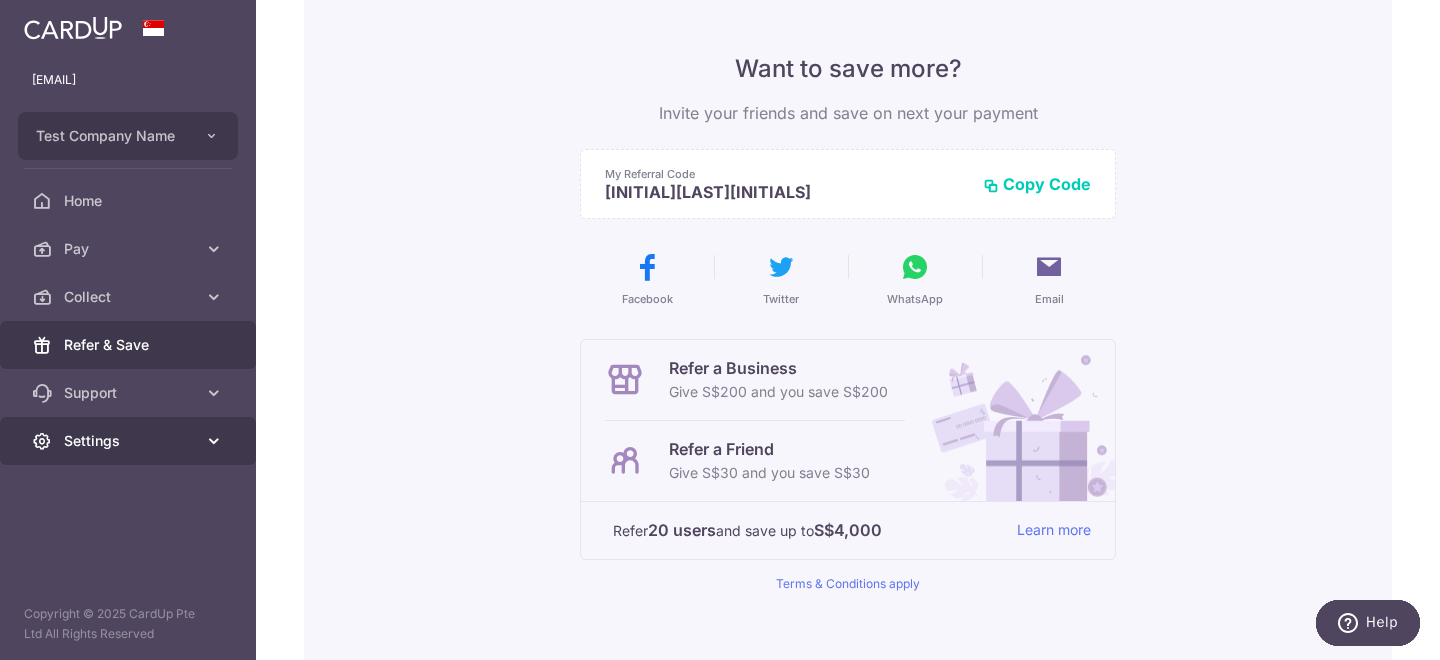 click on "Settings" at bounding box center [130, 441] 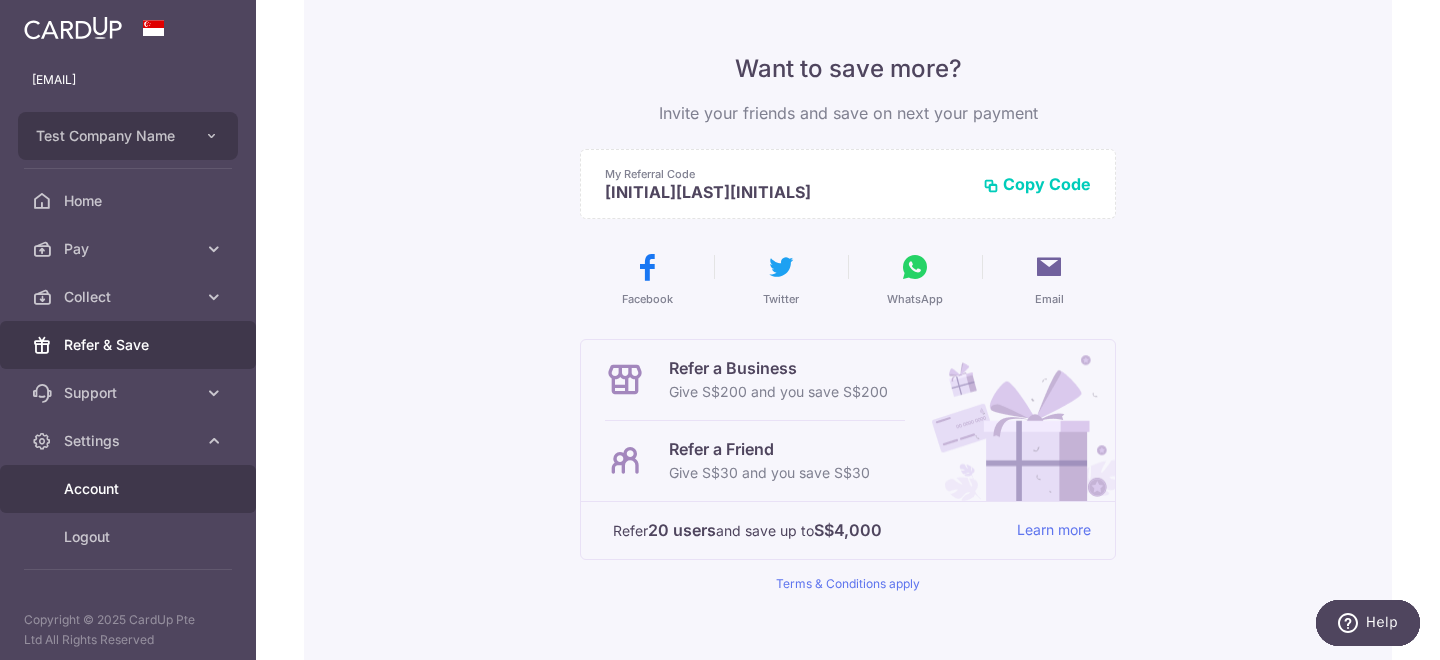 click on "Account" at bounding box center (130, 489) 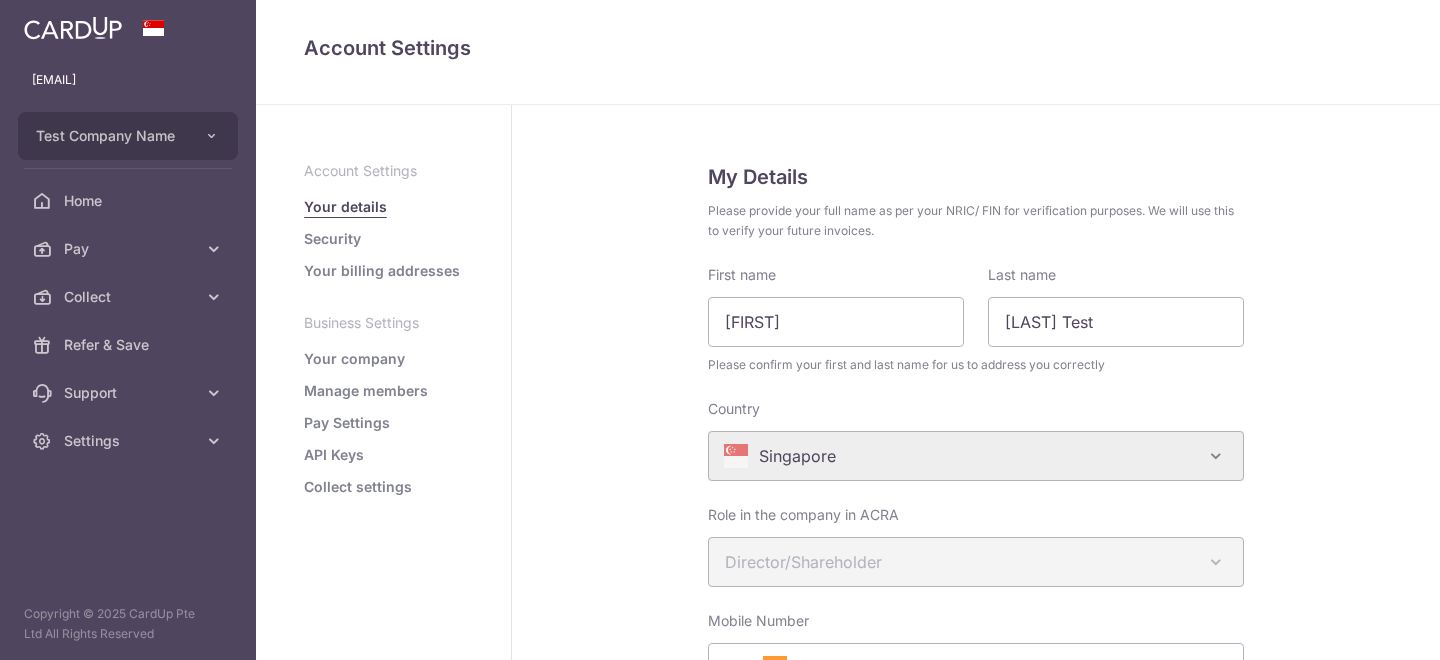 scroll, scrollTop: 0, scrollLeft: 0, axis: both 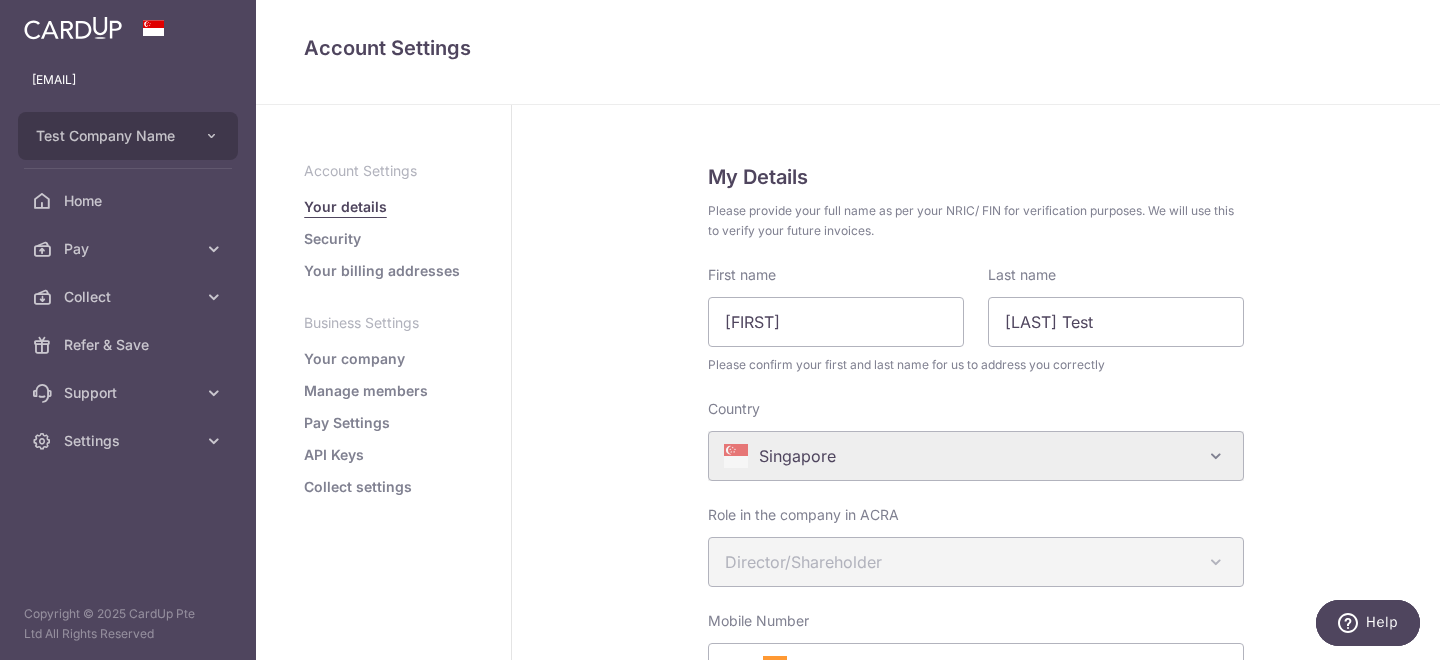 click on "Security" at bounding box center [332, 239] 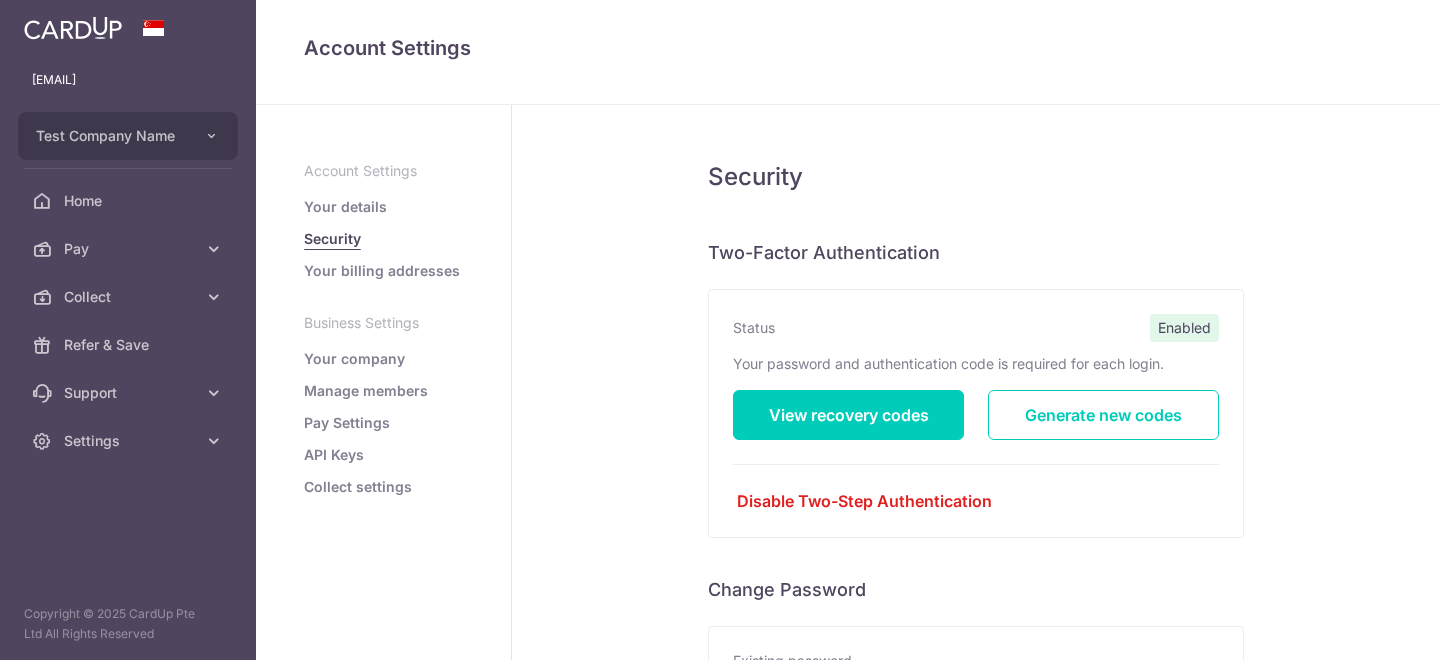 click on "Your billing addresses" at bounding box center [382, 271] 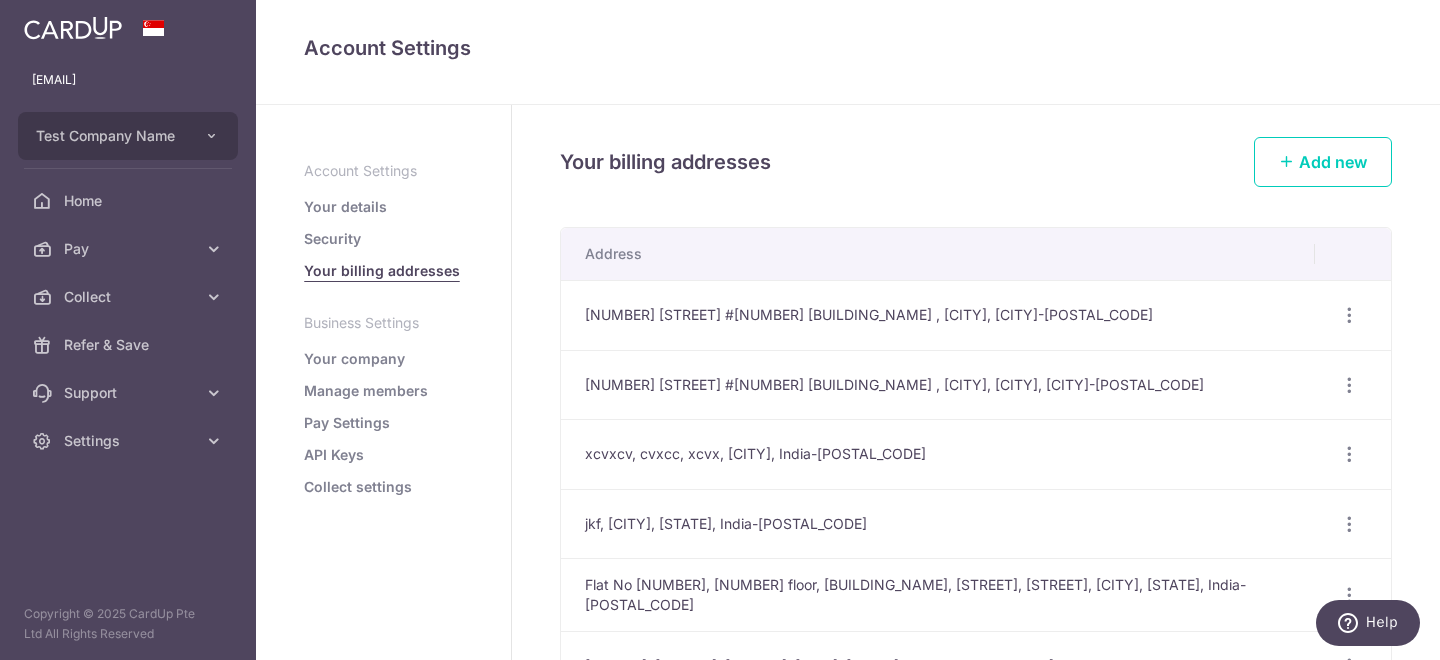 click on "Your company" at bounding box center [354, 359] 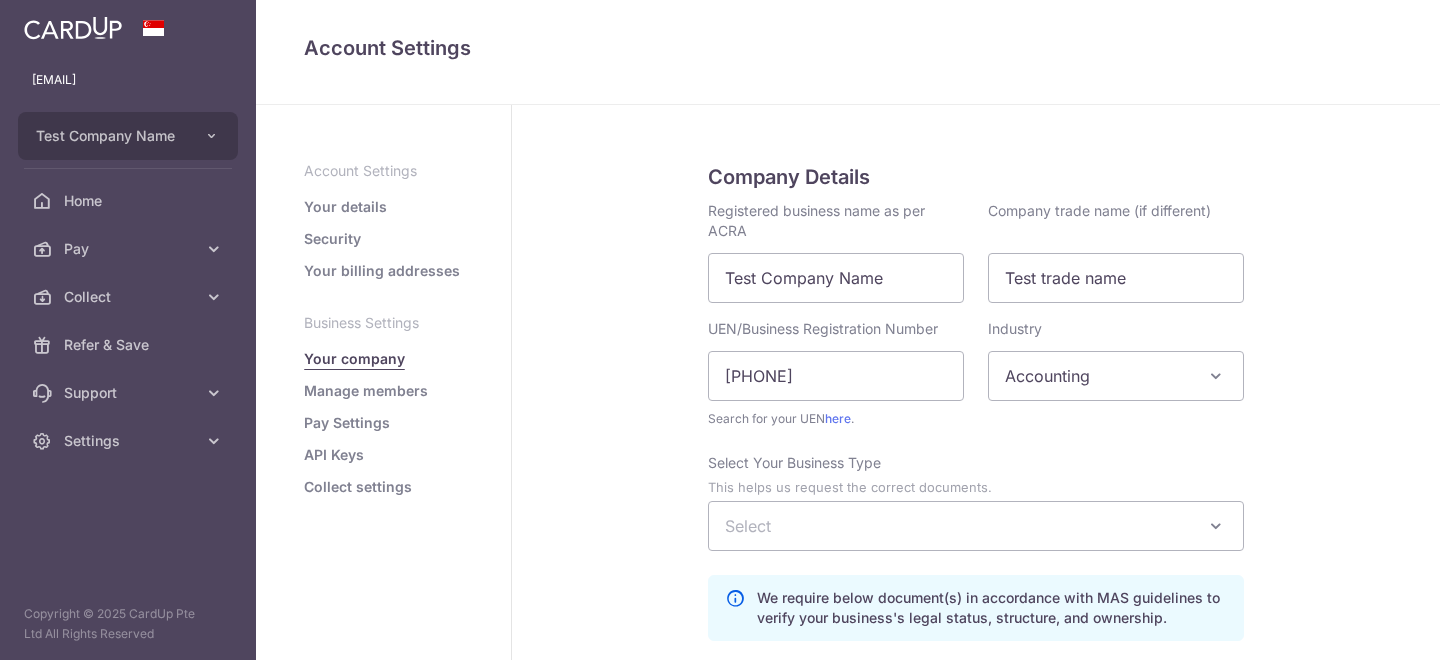 click on "Manage members" at bounding box center (366, 391) 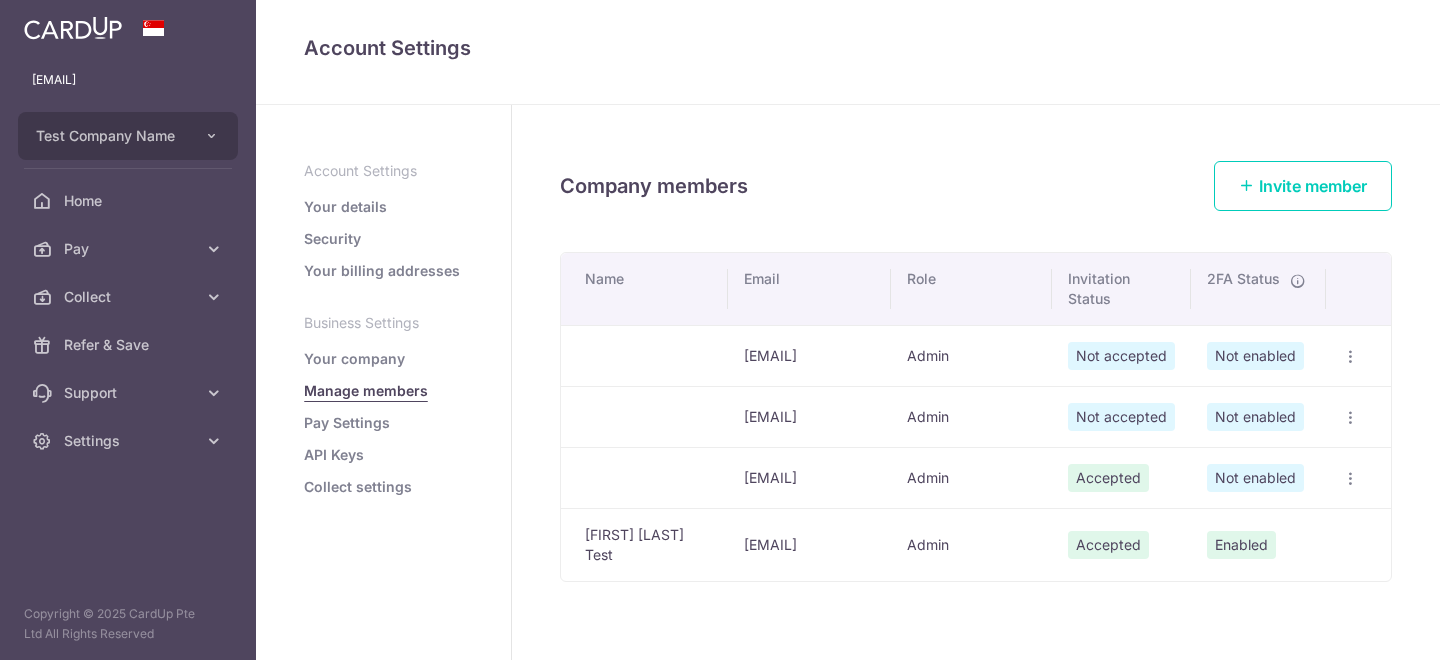 click on "Pay Settings" at bounding box center [347, 423] 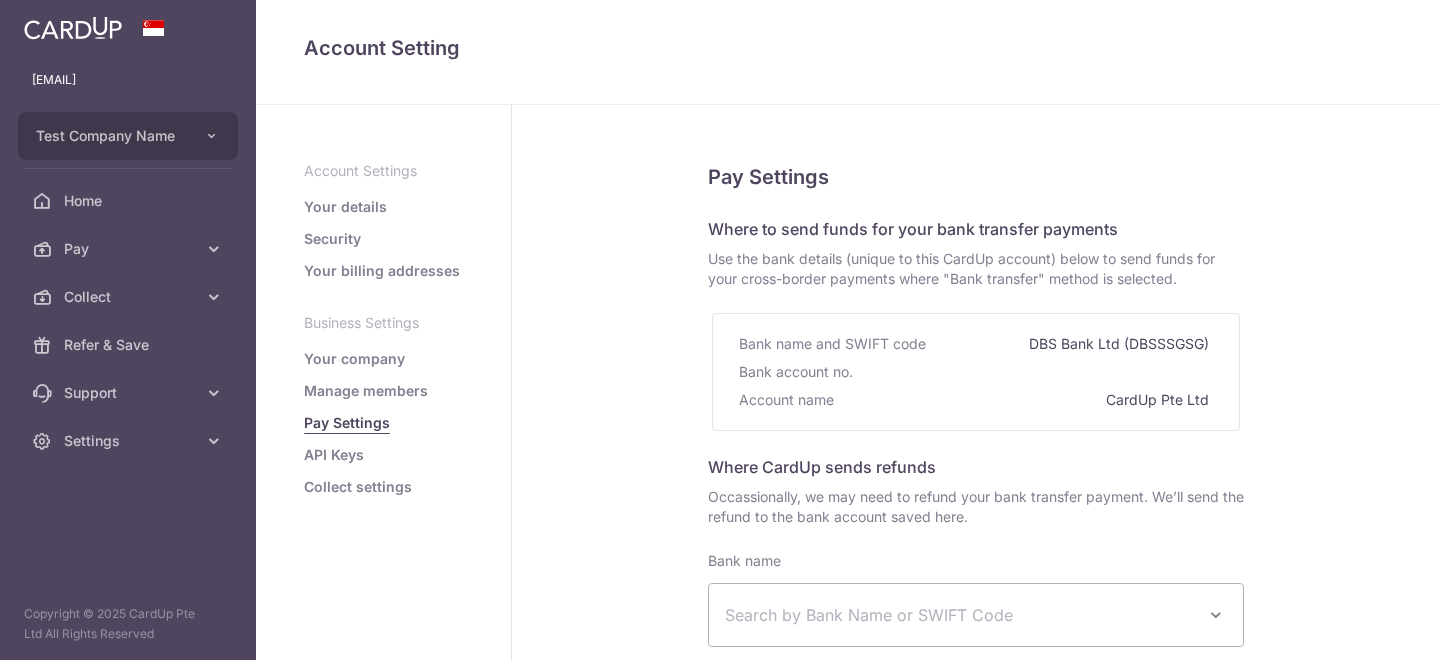 select 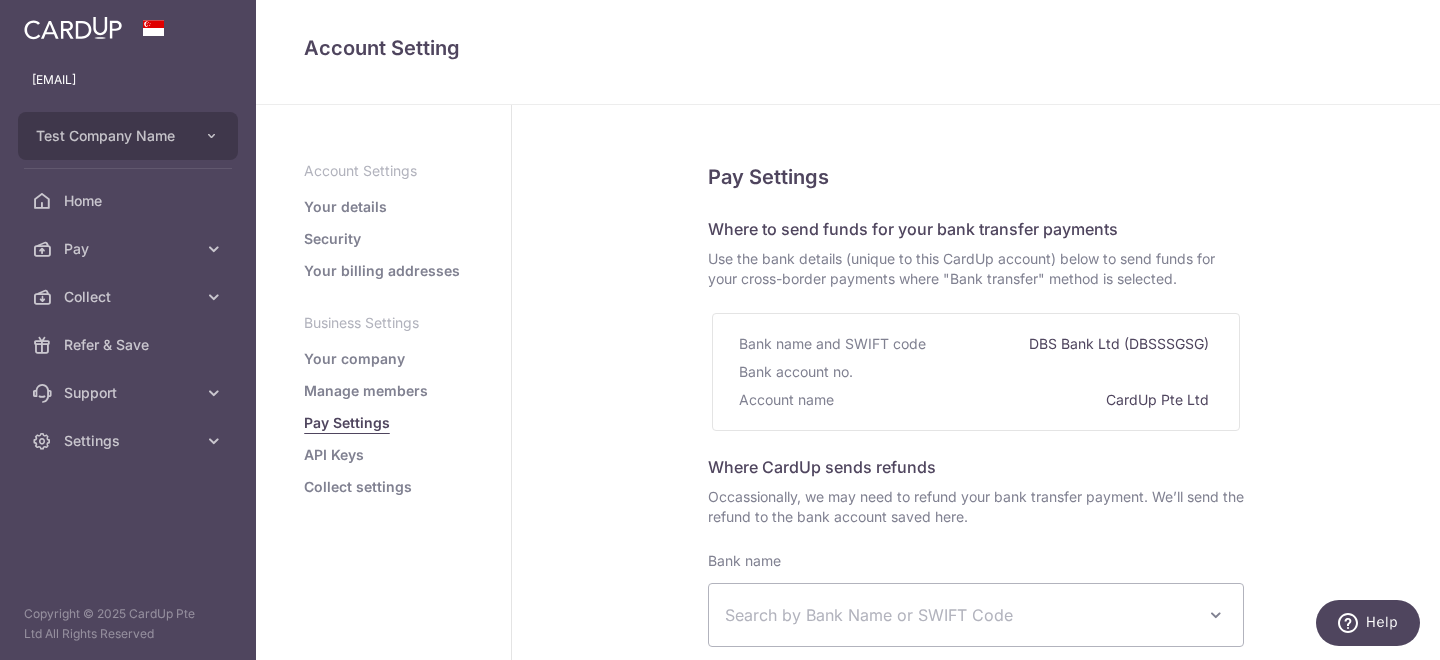 scroll, scrollTop: 0, scrollLeft: 0, axis: both 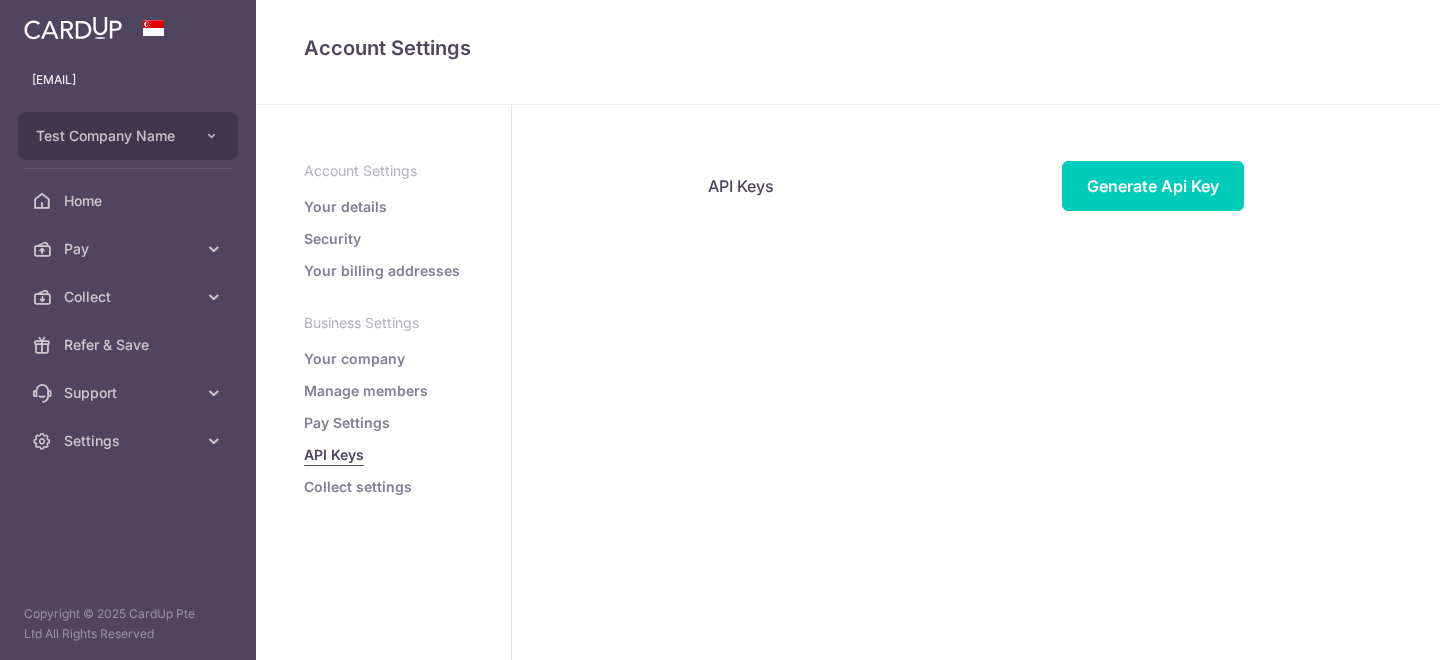 click on "Collect settings" at bounding box center [358, 487] 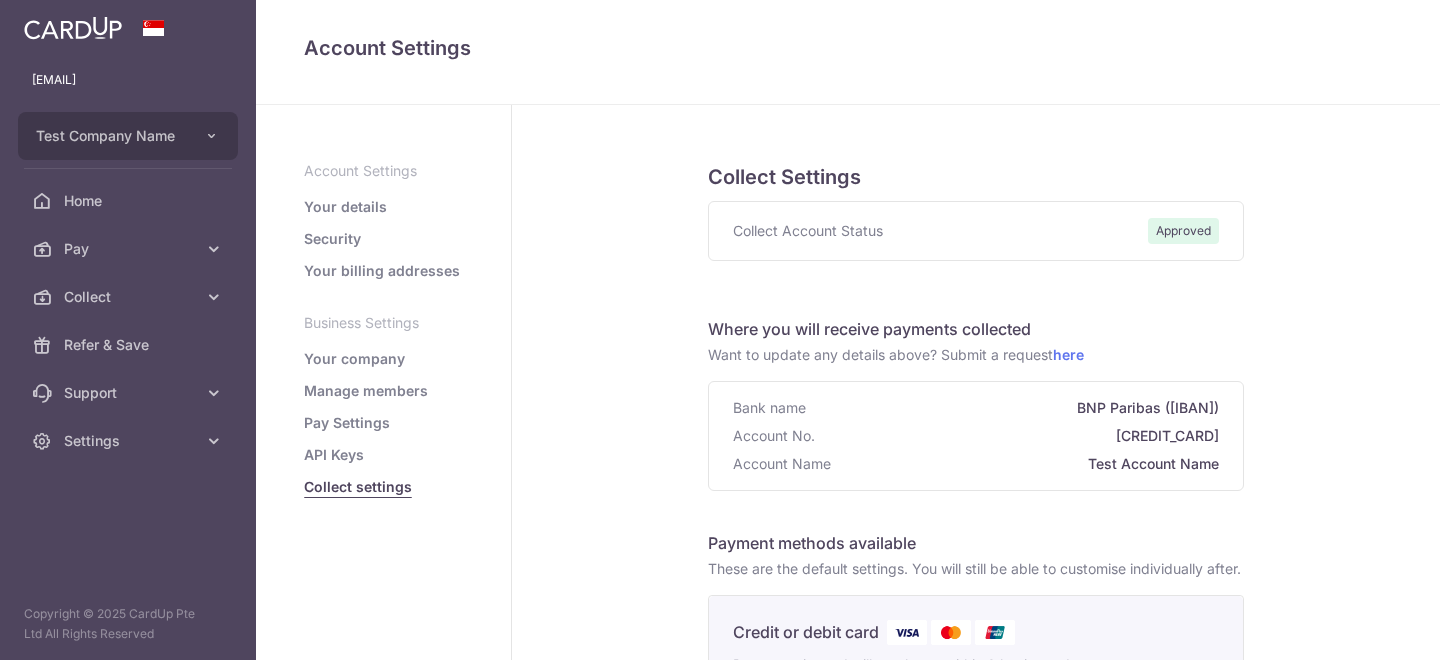 scroll, scrollTop: 0, scrollLeft: 0, axis: both 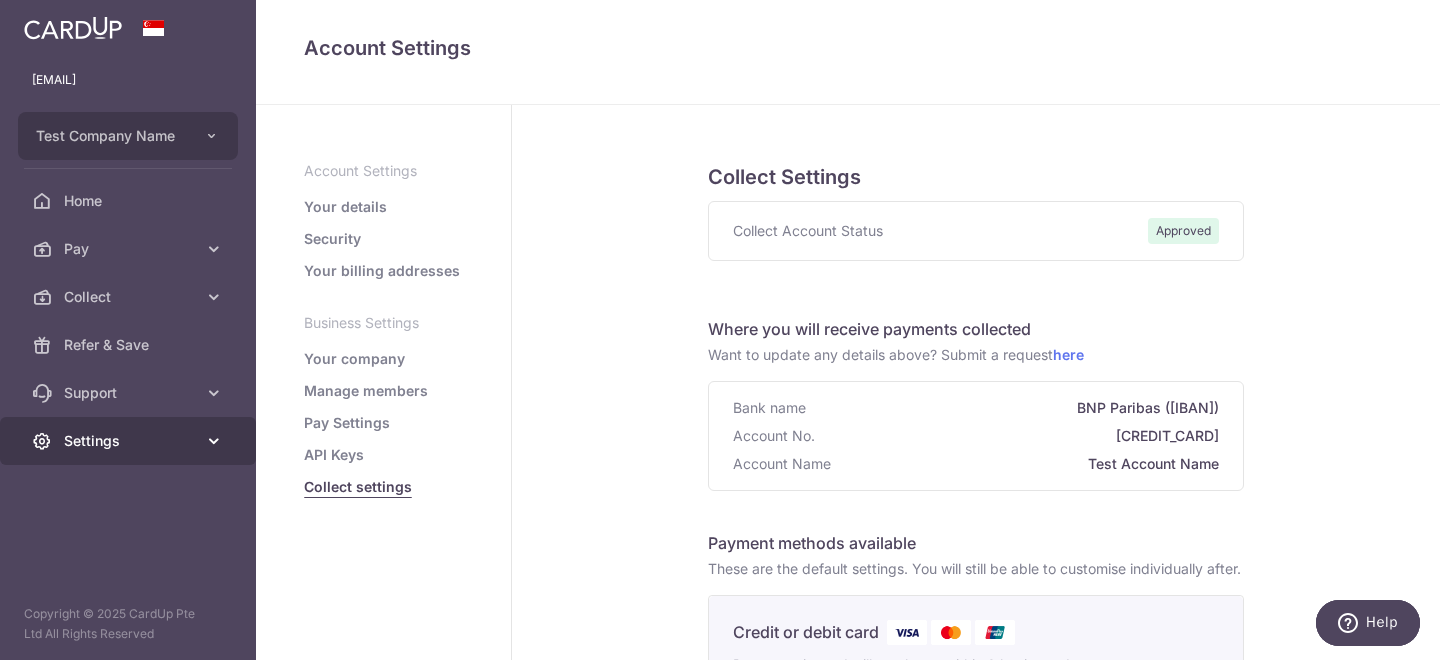 click on "Settings" at bounding box center (128, 441) 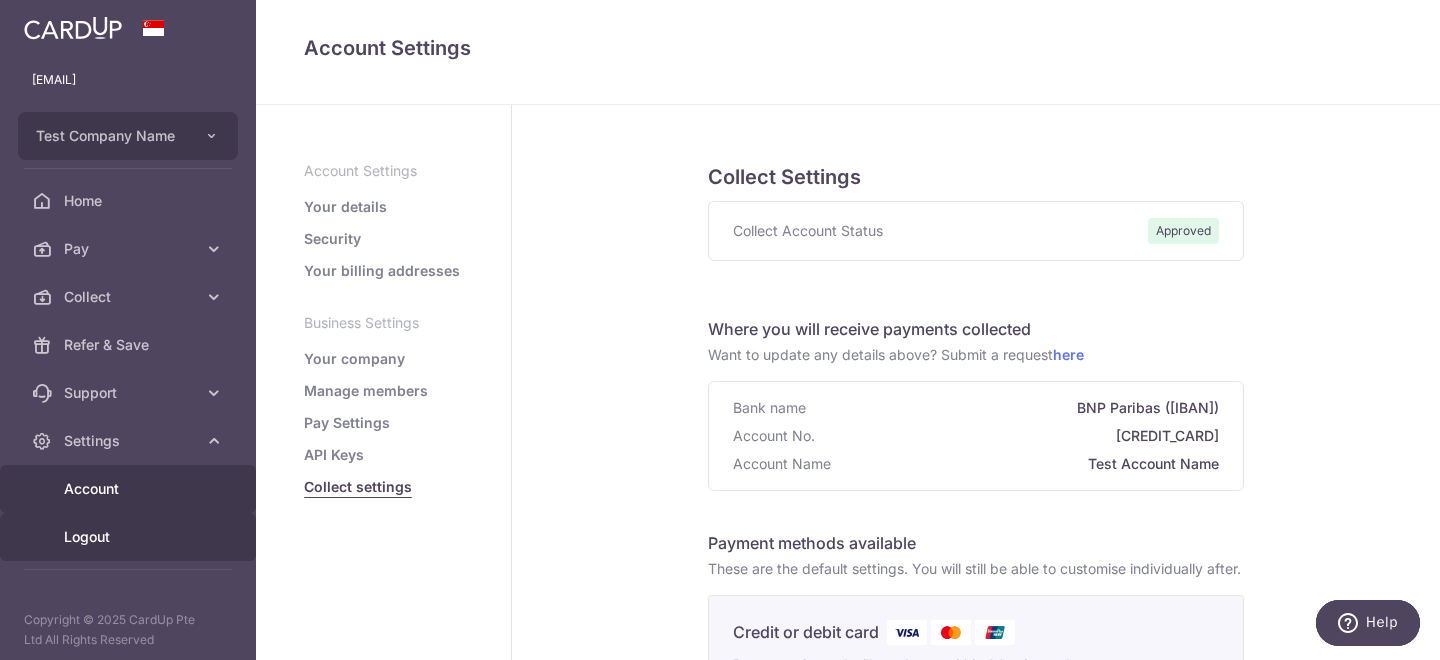click on "Logout" at bounding box center (128, 537) 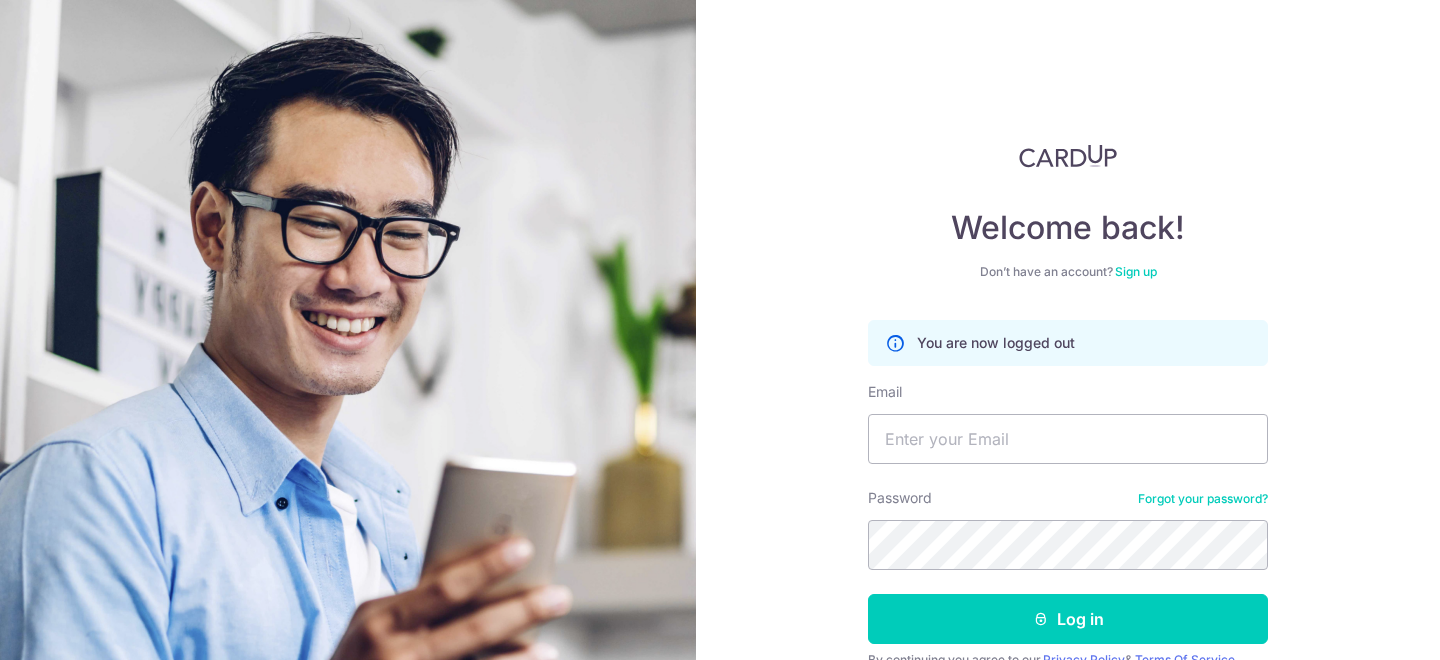 scroll, scrollTop: 0, scrollLeft: 0, axis: both 